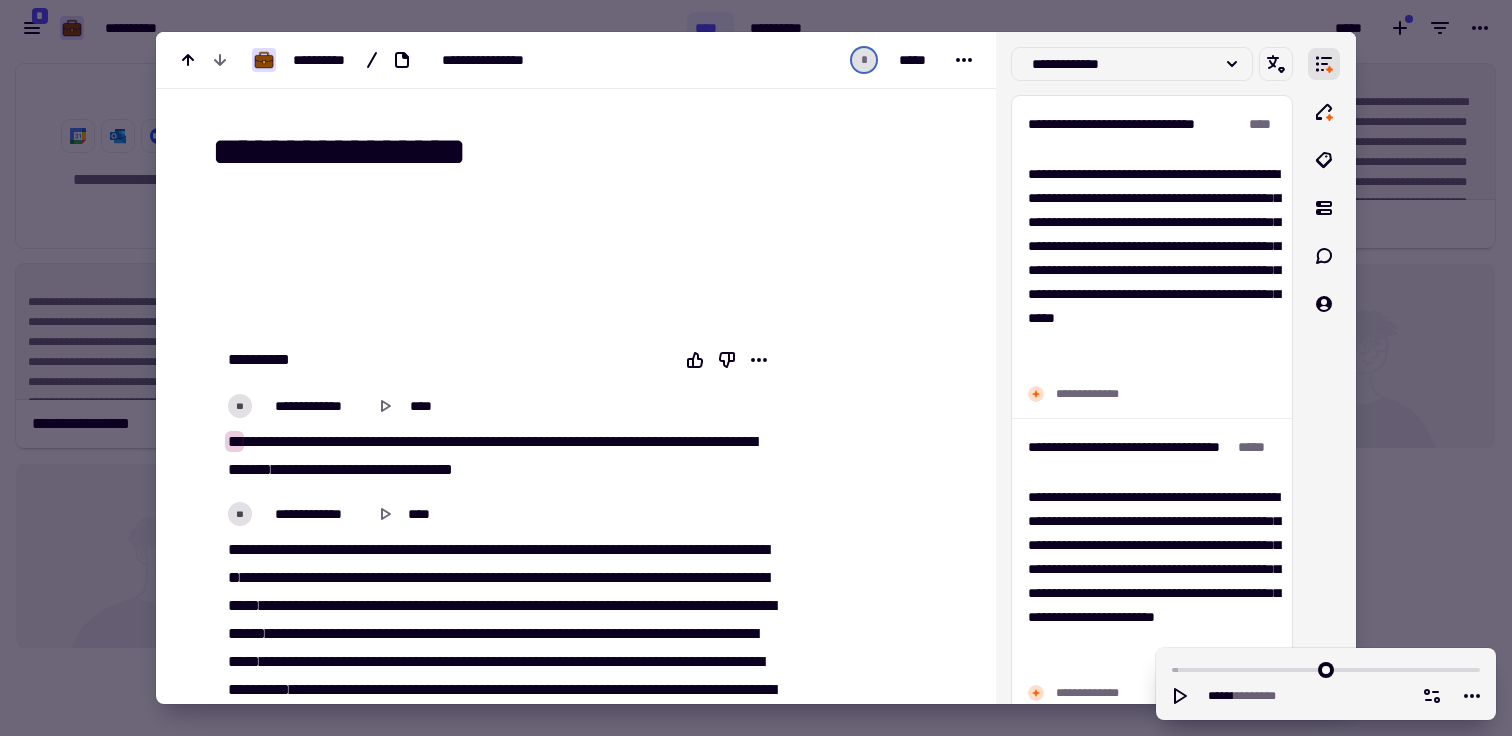 scroll, scrollTop: 0, scrollLeft: 0, axis: both 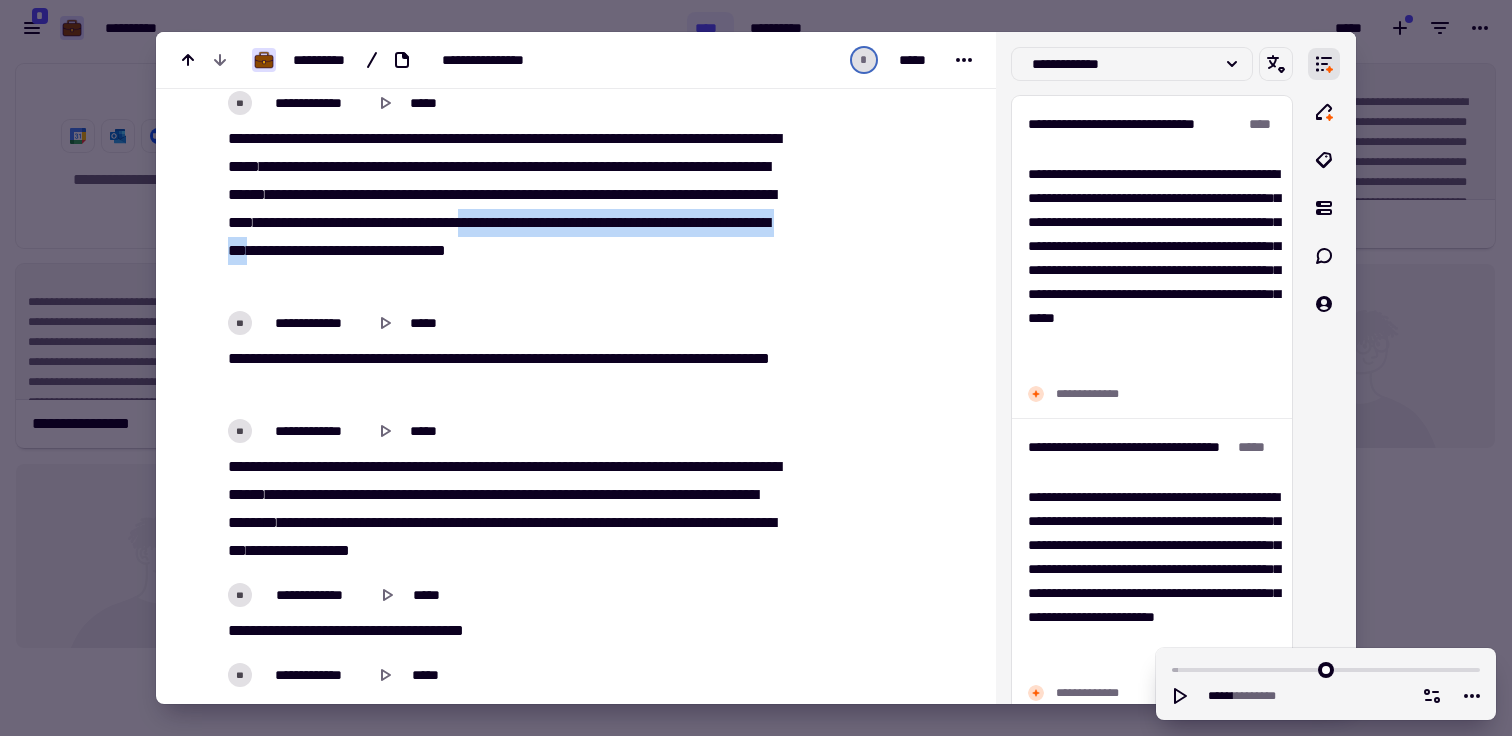 drag, startPoint x: 376, startPoint y: 248, endPoint x: 255, endPoint y: 273, distance: 123.55566 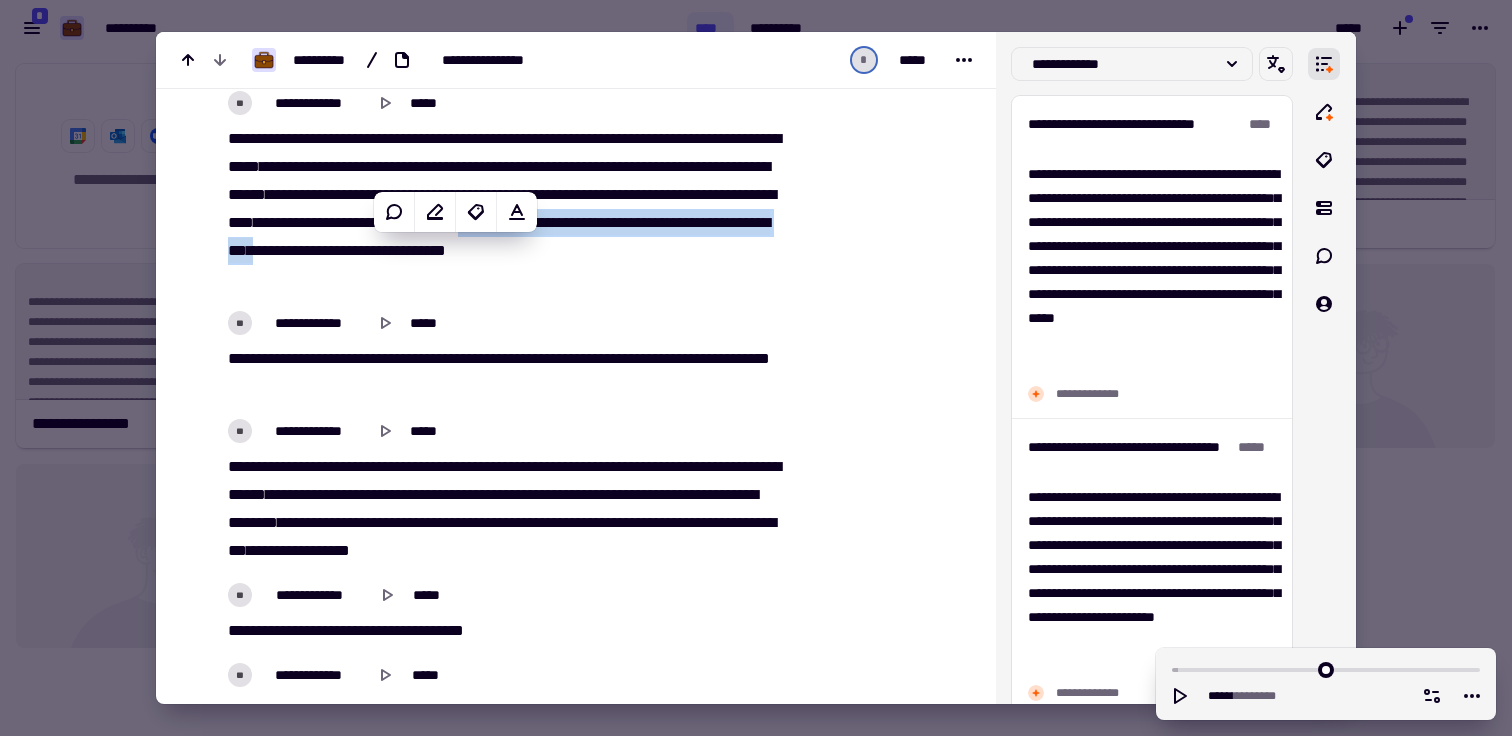 copy on "[REDACTED]" 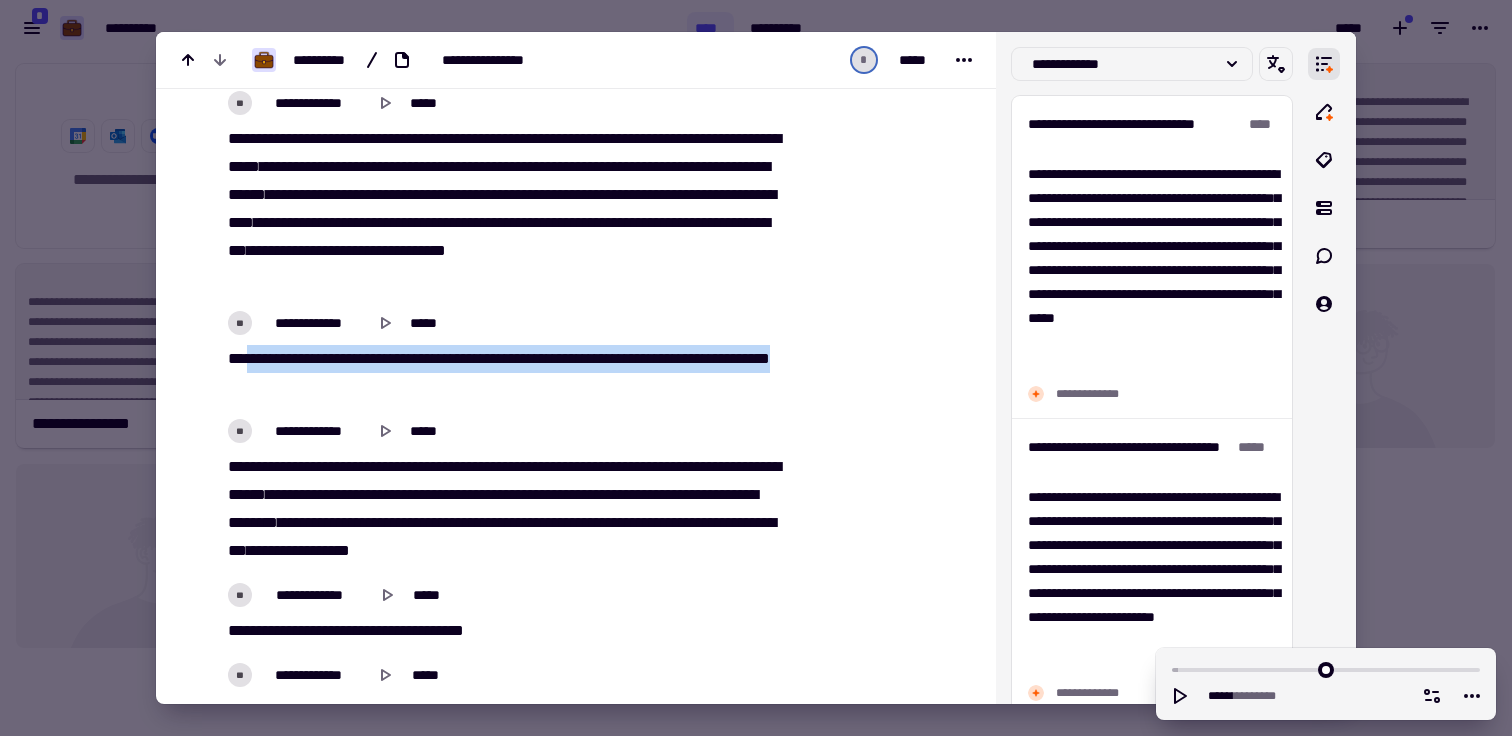 drag, startPoint x: 246, startPoint y: 357, endPoint x: 338, endPoint y: 383, distance: 95.60335 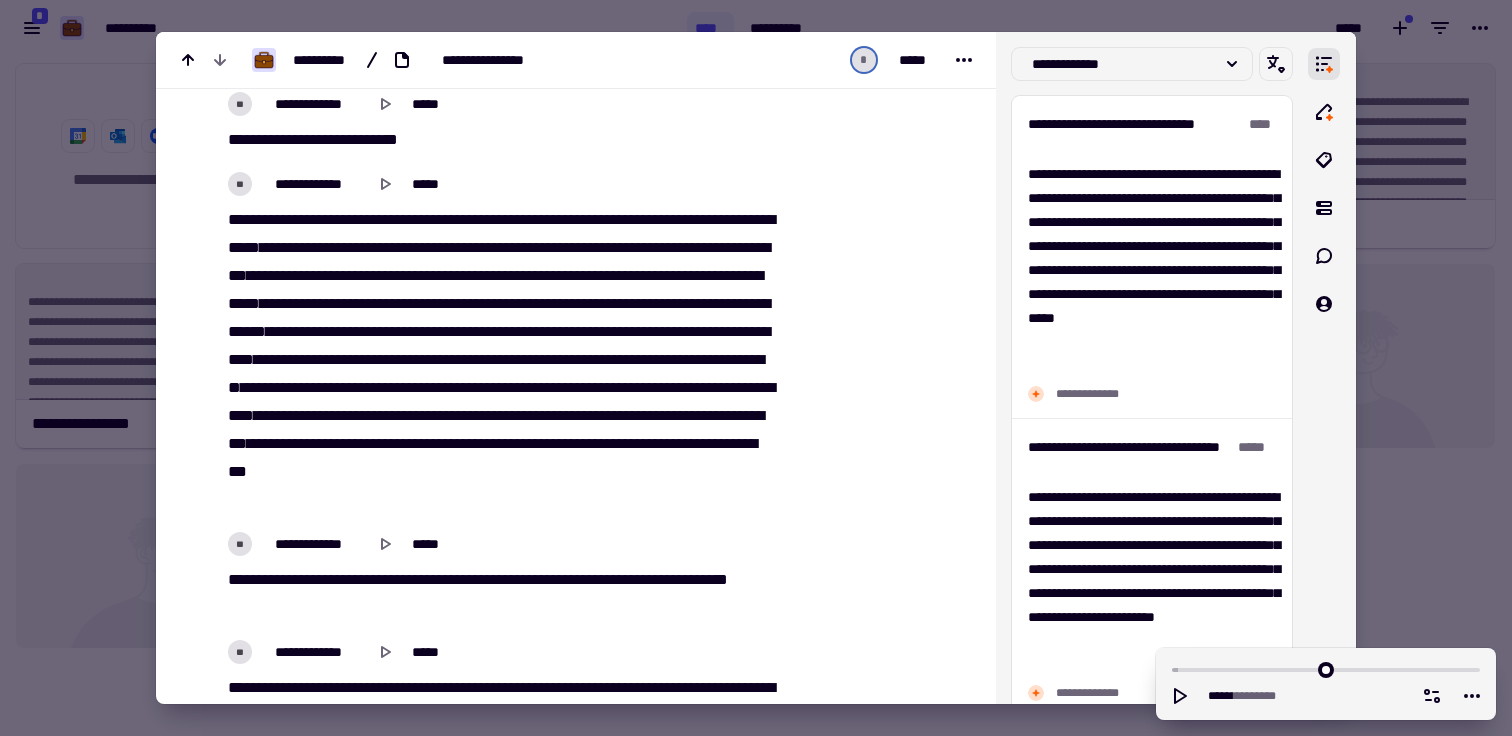 scroll, scrollTop: 17072, scrollLeft: 0, axis: vertical 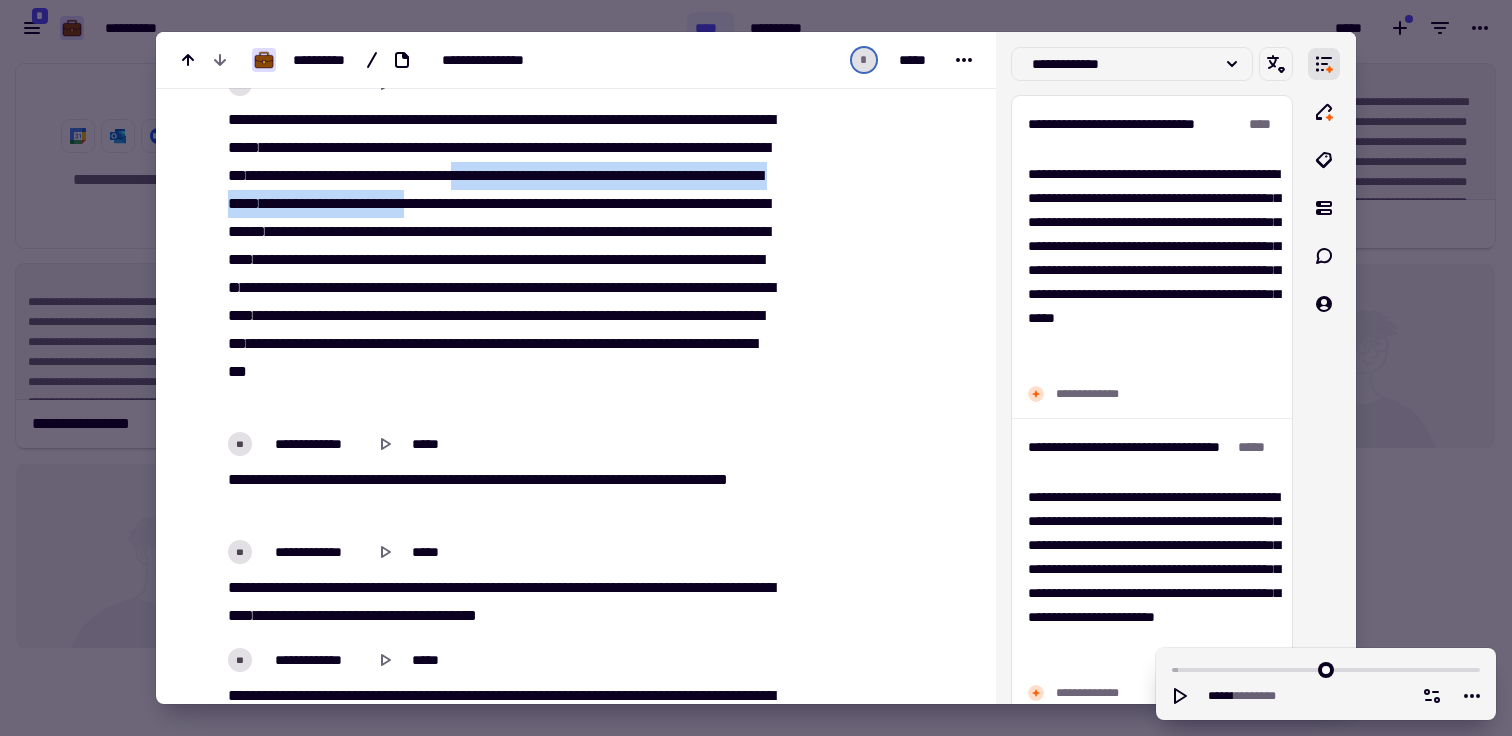 drag, startPoint x: 740, startPoint y: 166, endPoint x: 771, endPoint y: 204, distance: 49.0408 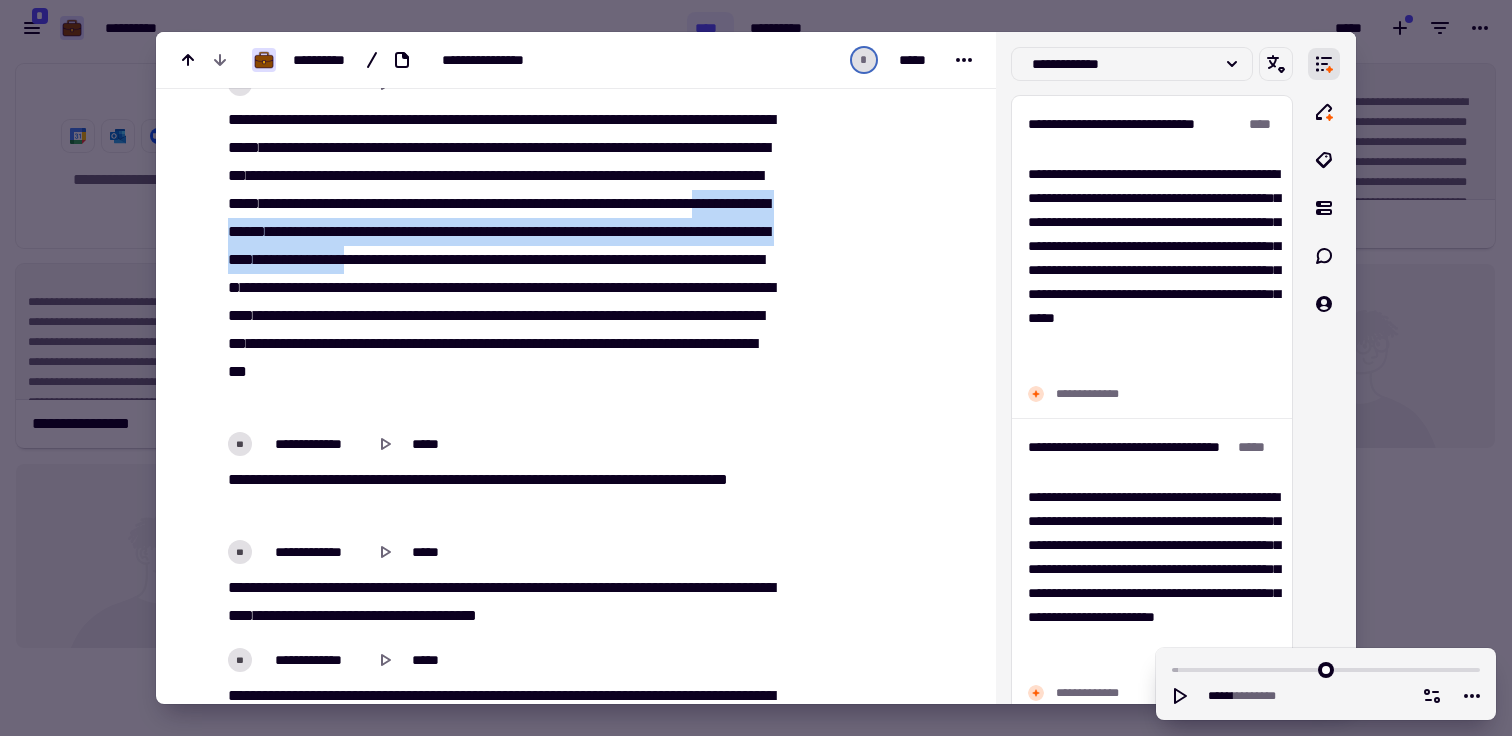 drag, startPoint x: 581, startPoint y: 230, endPoint x: 381, endPoint y: 286, distance: 207.69208 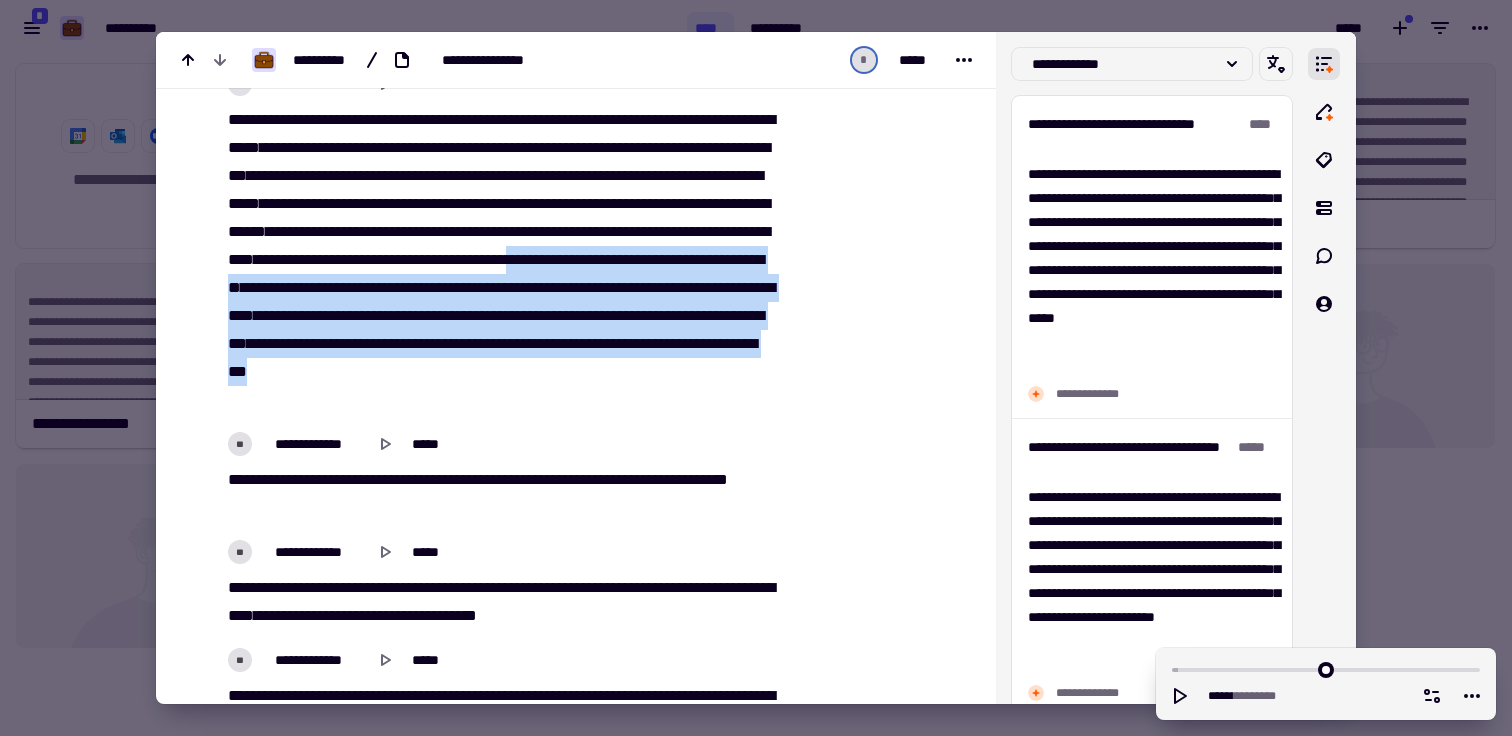 drag, startPoint x: 579, startPoint y: 283, endPoint x: 663, endPoint y: 393, distance: 138.4052 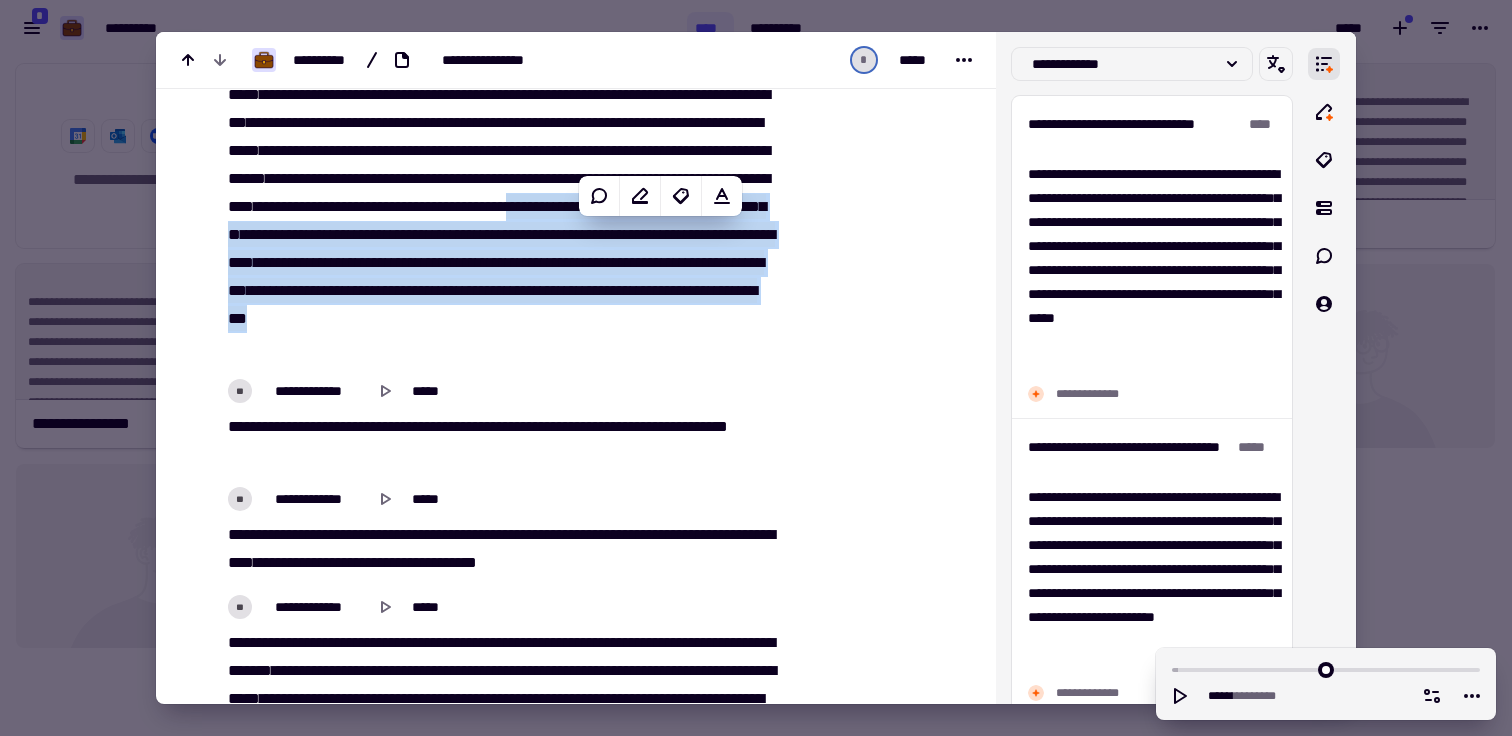 scroll, scrollTop: 17234, scrollLeft: 0, axis: vertical 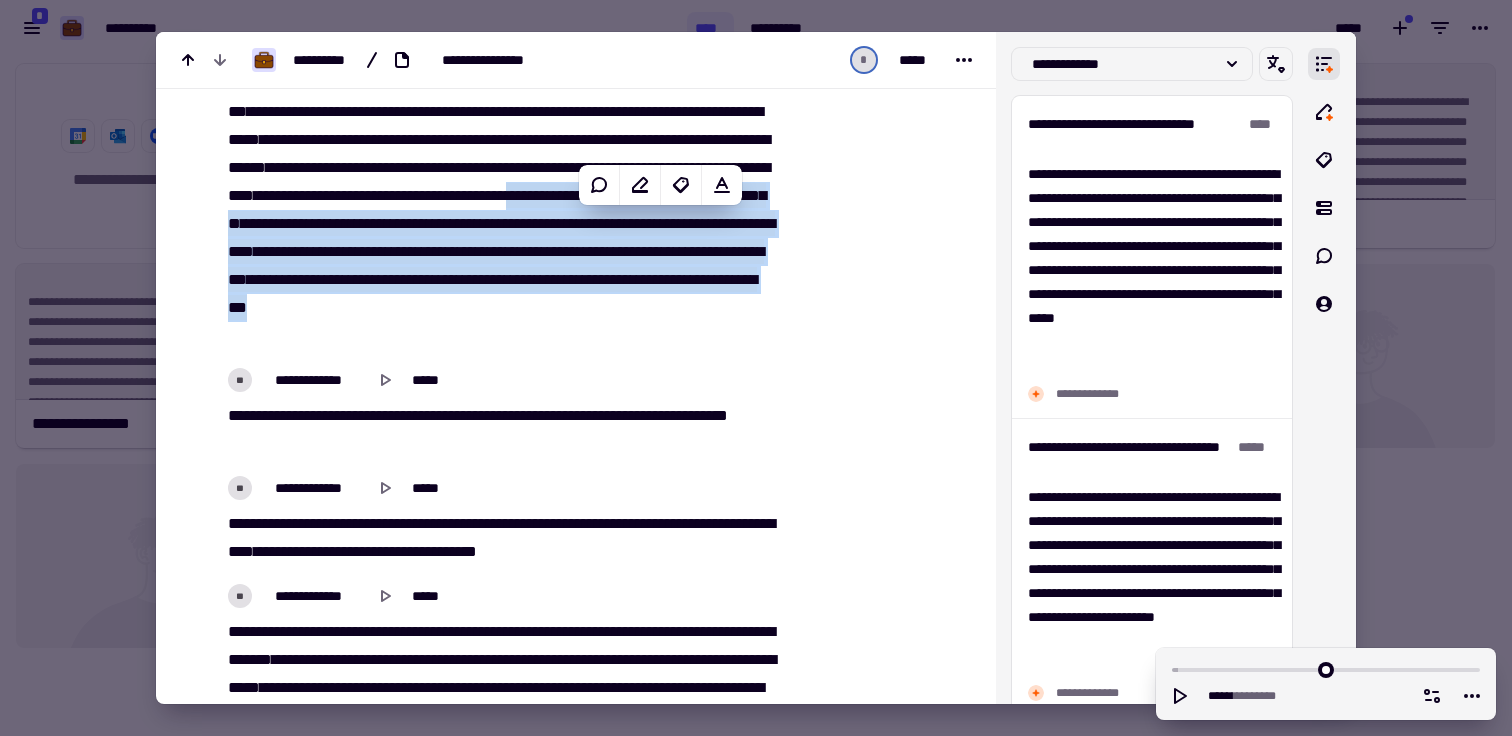 click on "**********" at bounding box center [501, 380] 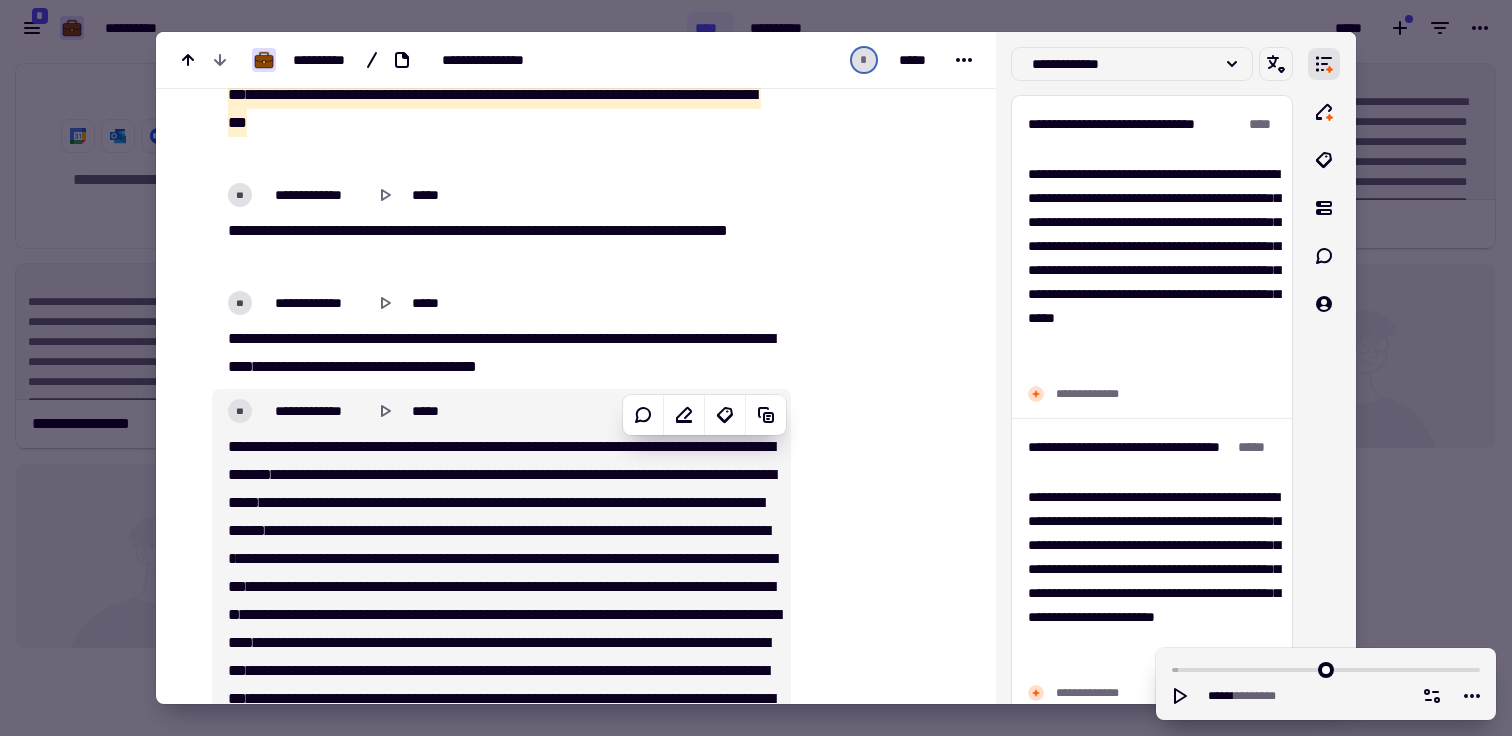 scroll, scrollTop: 17421, scrollLeft: 0, axis: vertical 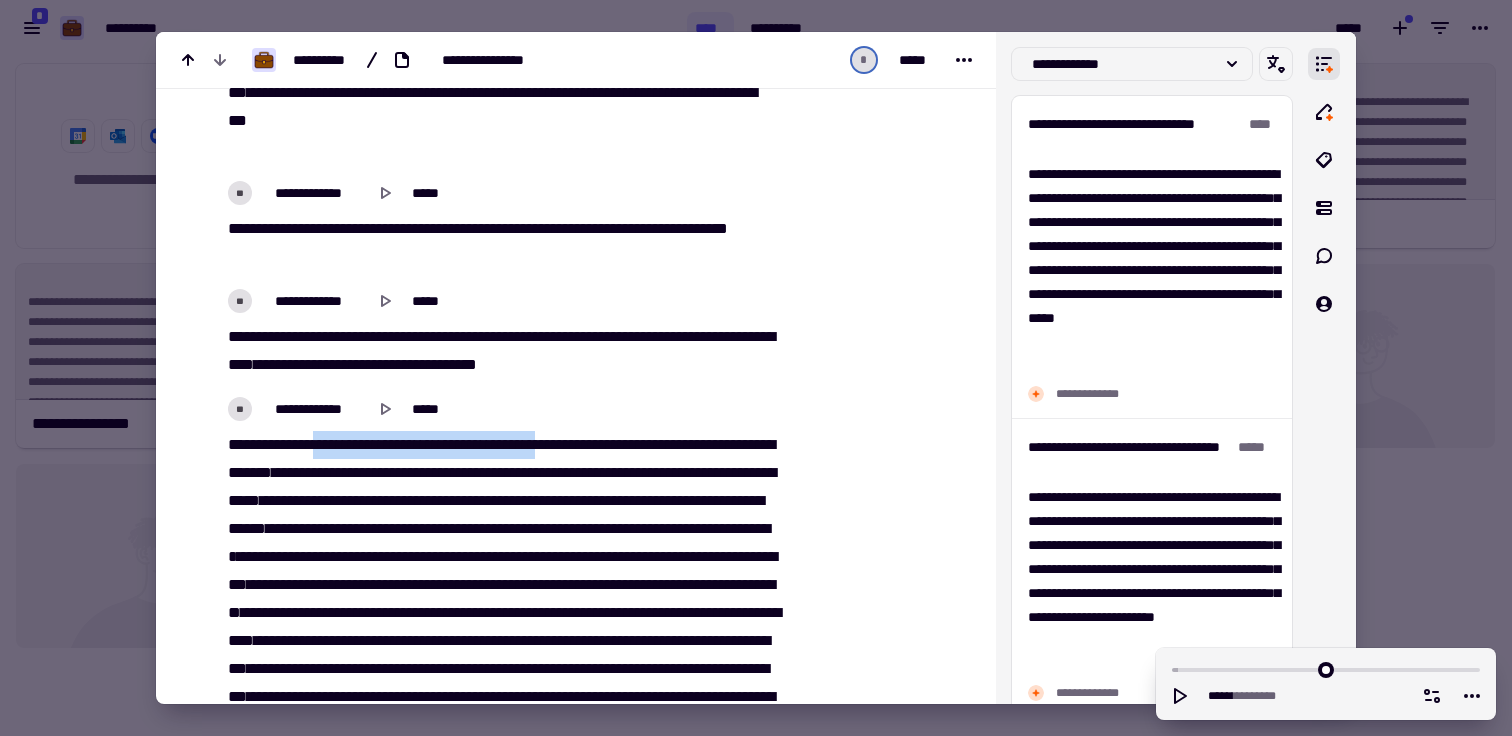 drag, startPoint x: 324, startPoint y: 443, endPoint x: 607, endPoint y: 446, distance: 283.0159 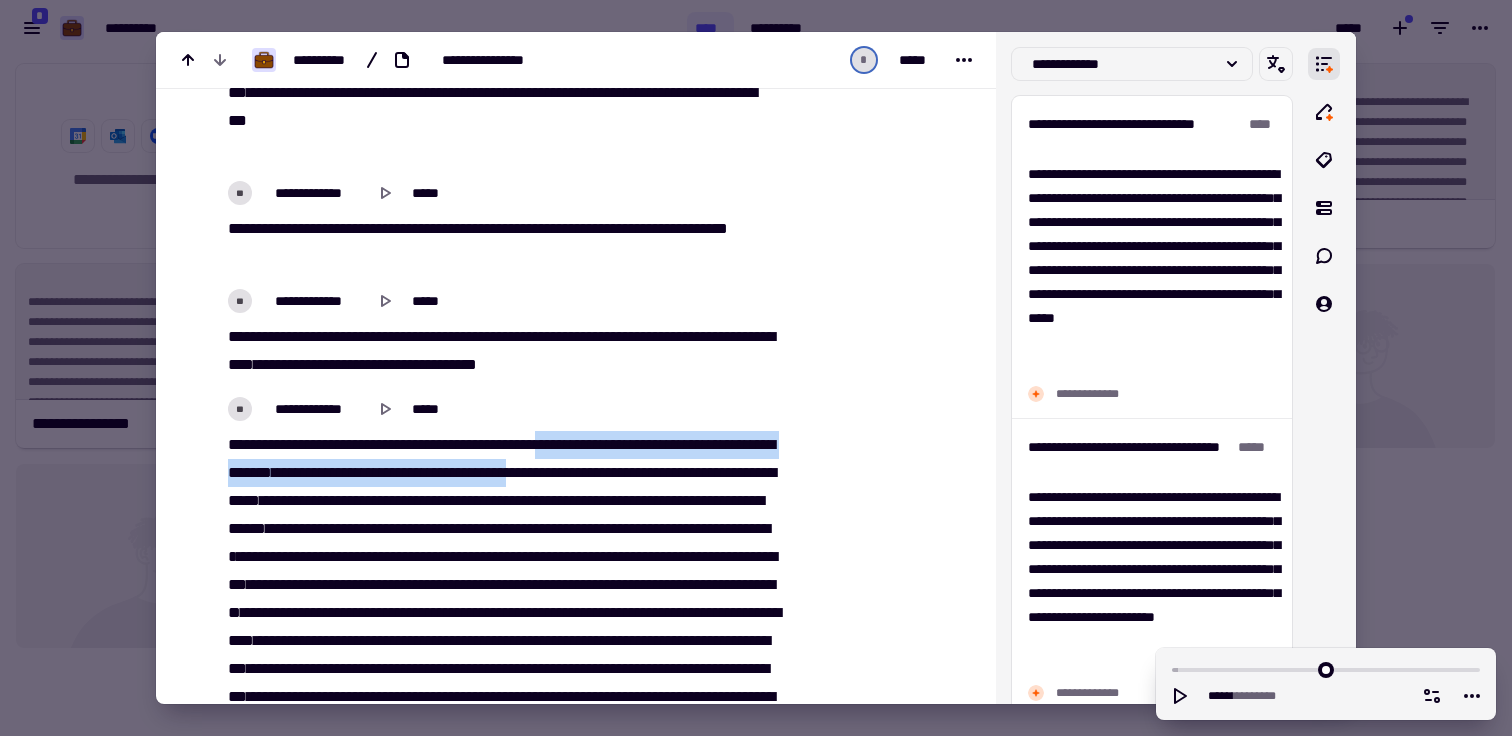 drag, startPoint x: 606, startPoint y: 439, endPoint x: 691, endPoint y: 480, distance: 94.371605 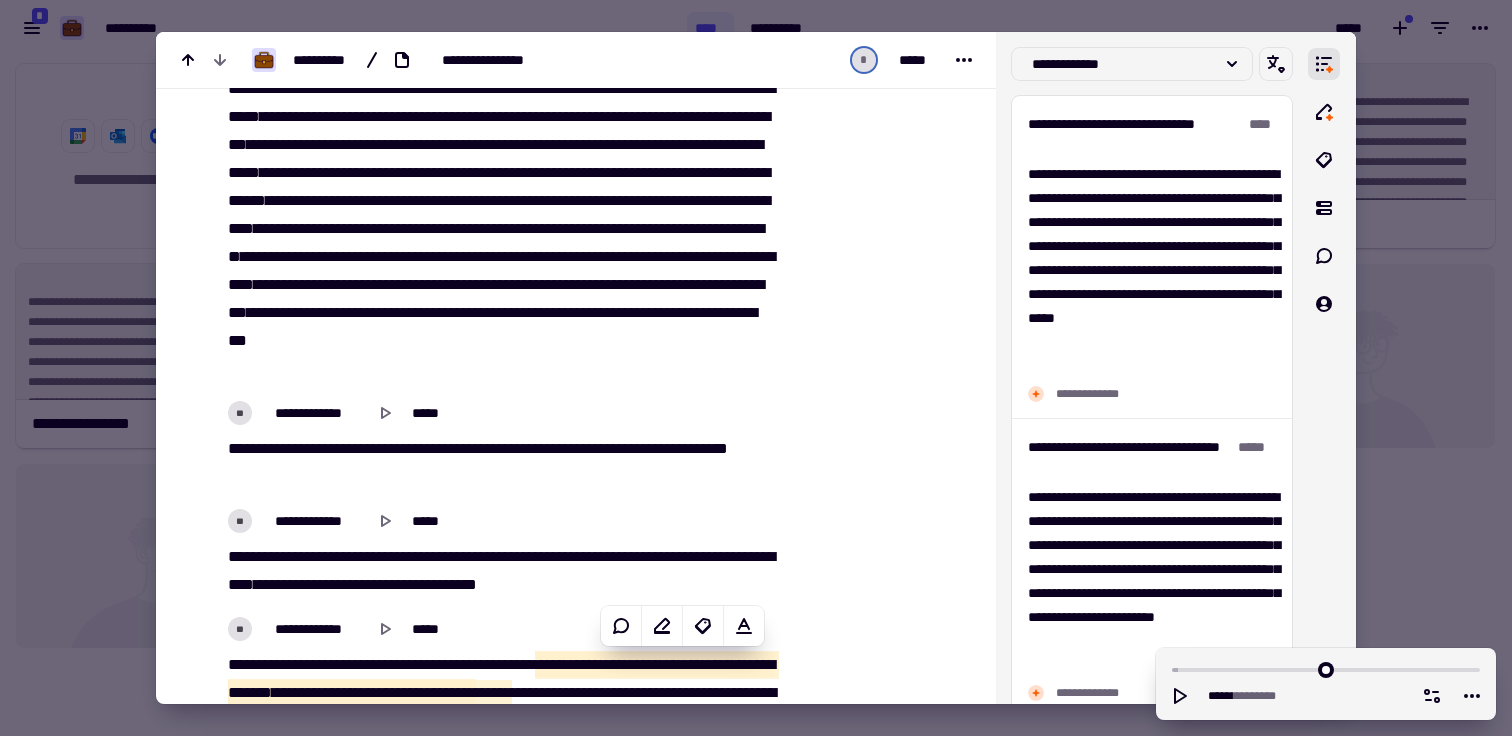 scroll, scrollTop: 17199, scrollLeft: 0, axis: vertical 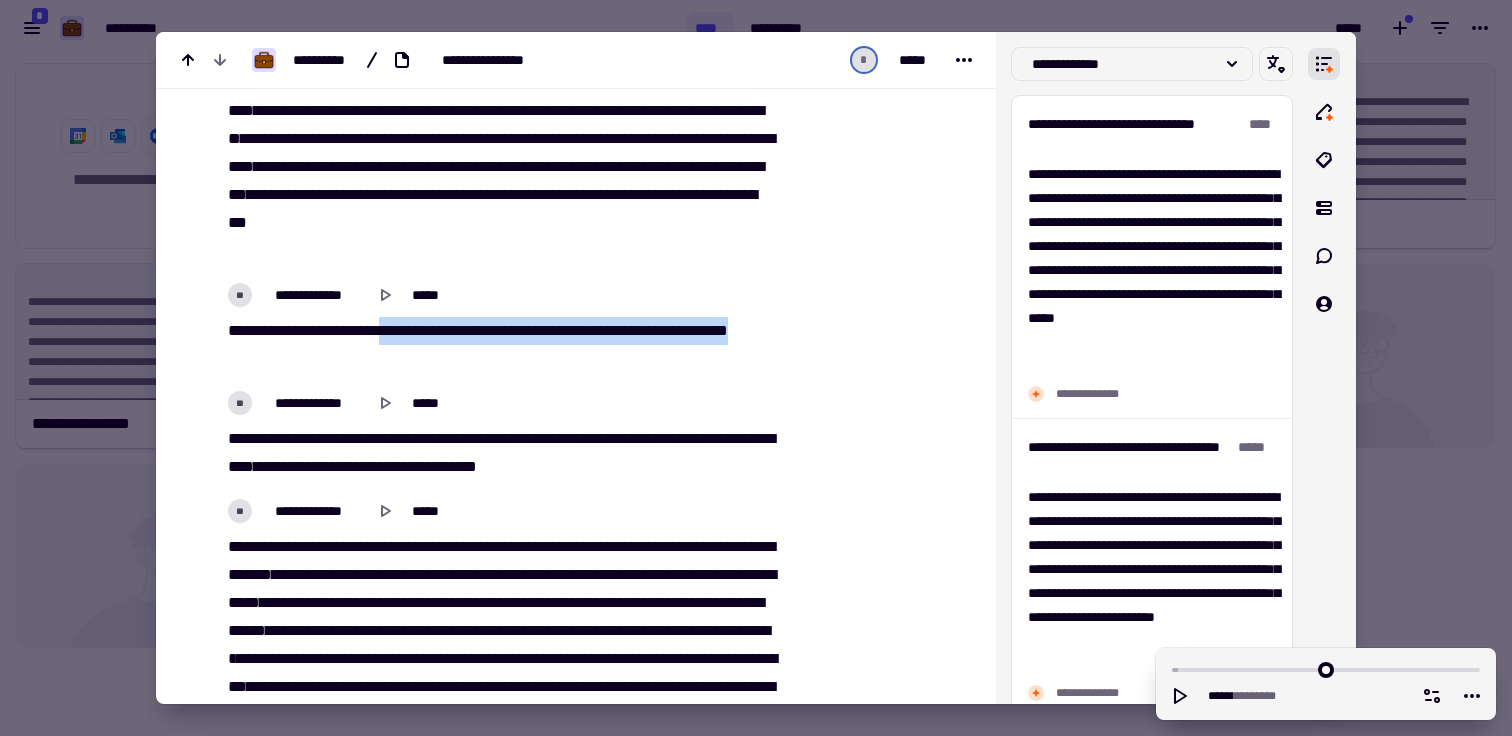 drag, startPoint x: 408, startPoint y: 330, endPoint x: 286, endPoint y: 357, distance: 124.95199 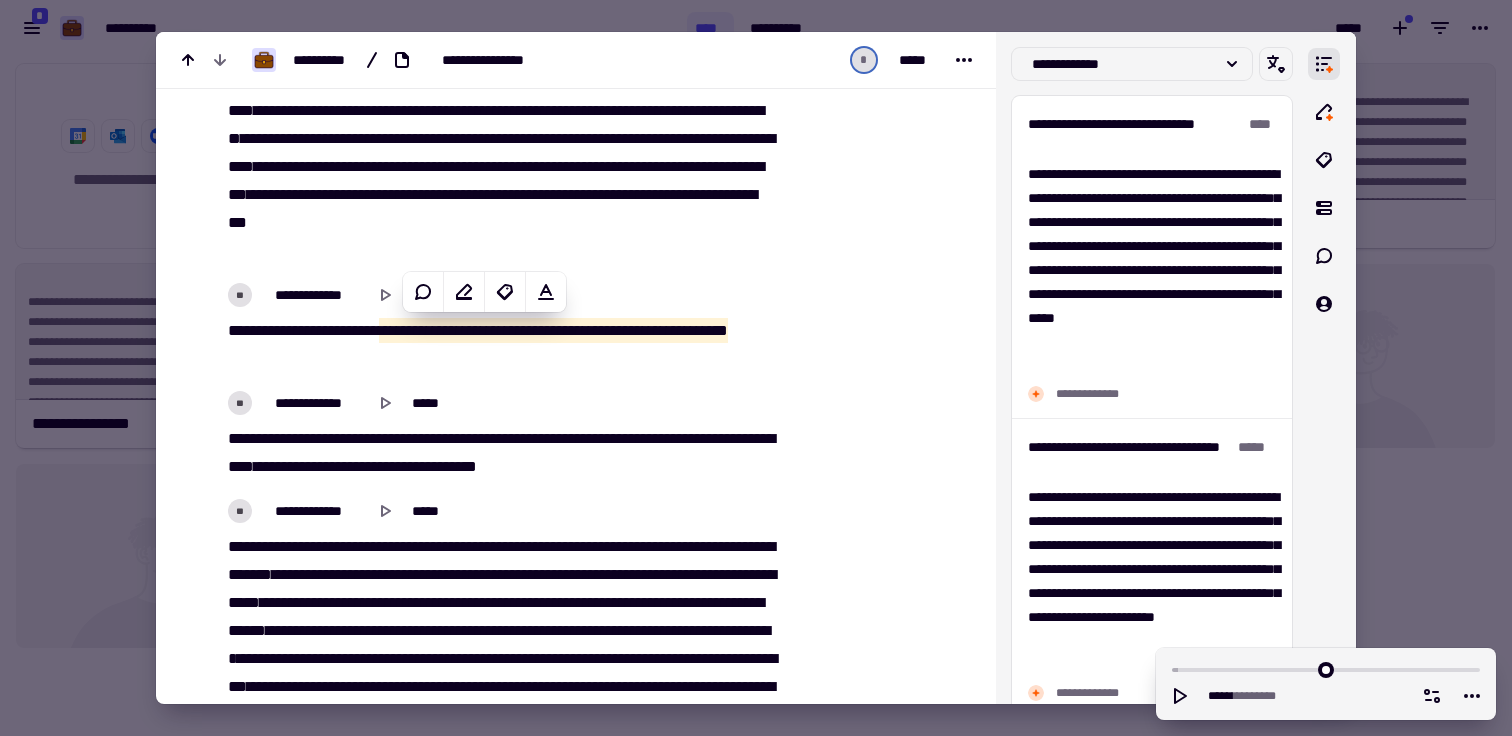 click on "[REDACTED]" at bounding box center (501, 345) 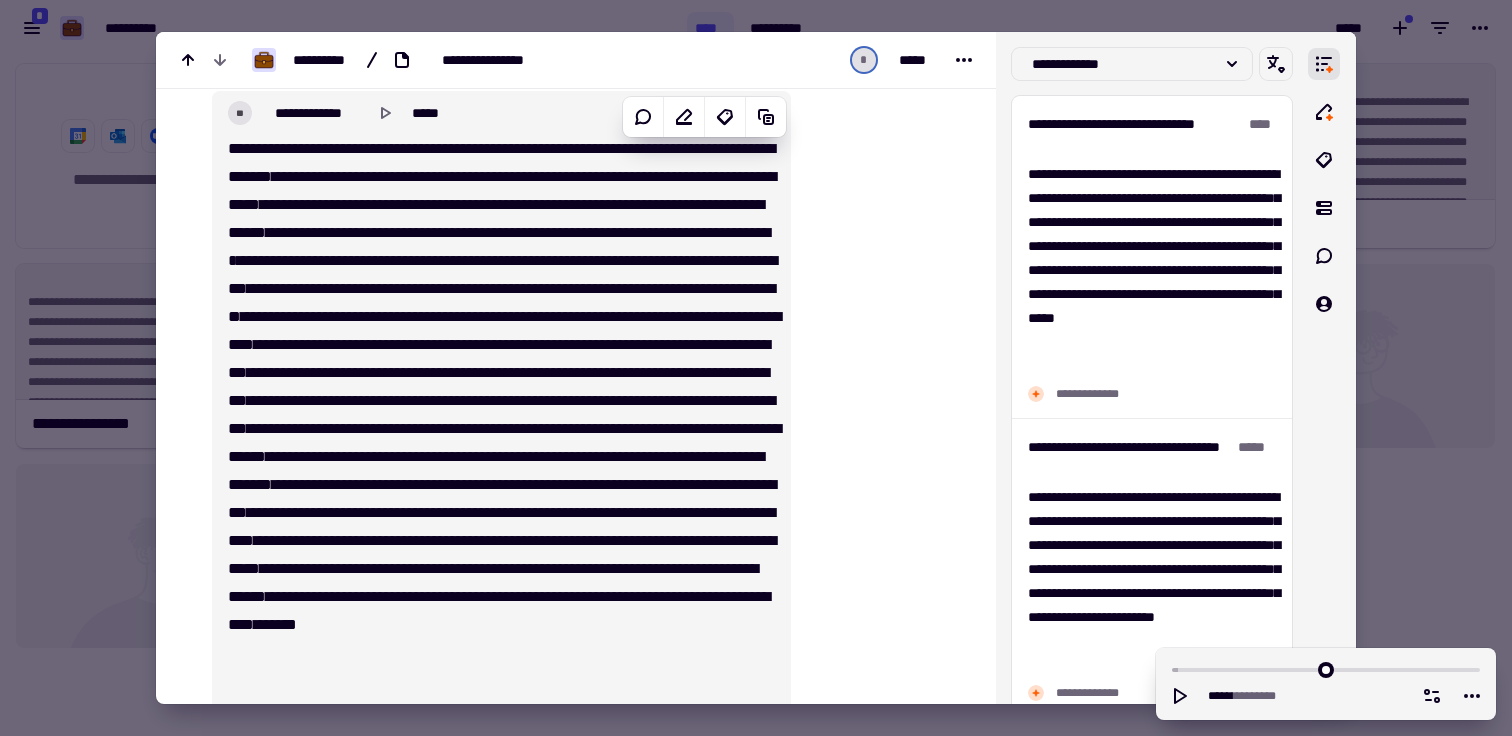 scroll, scrollTop: 17688, scrollLeft: 0, axis: vertical 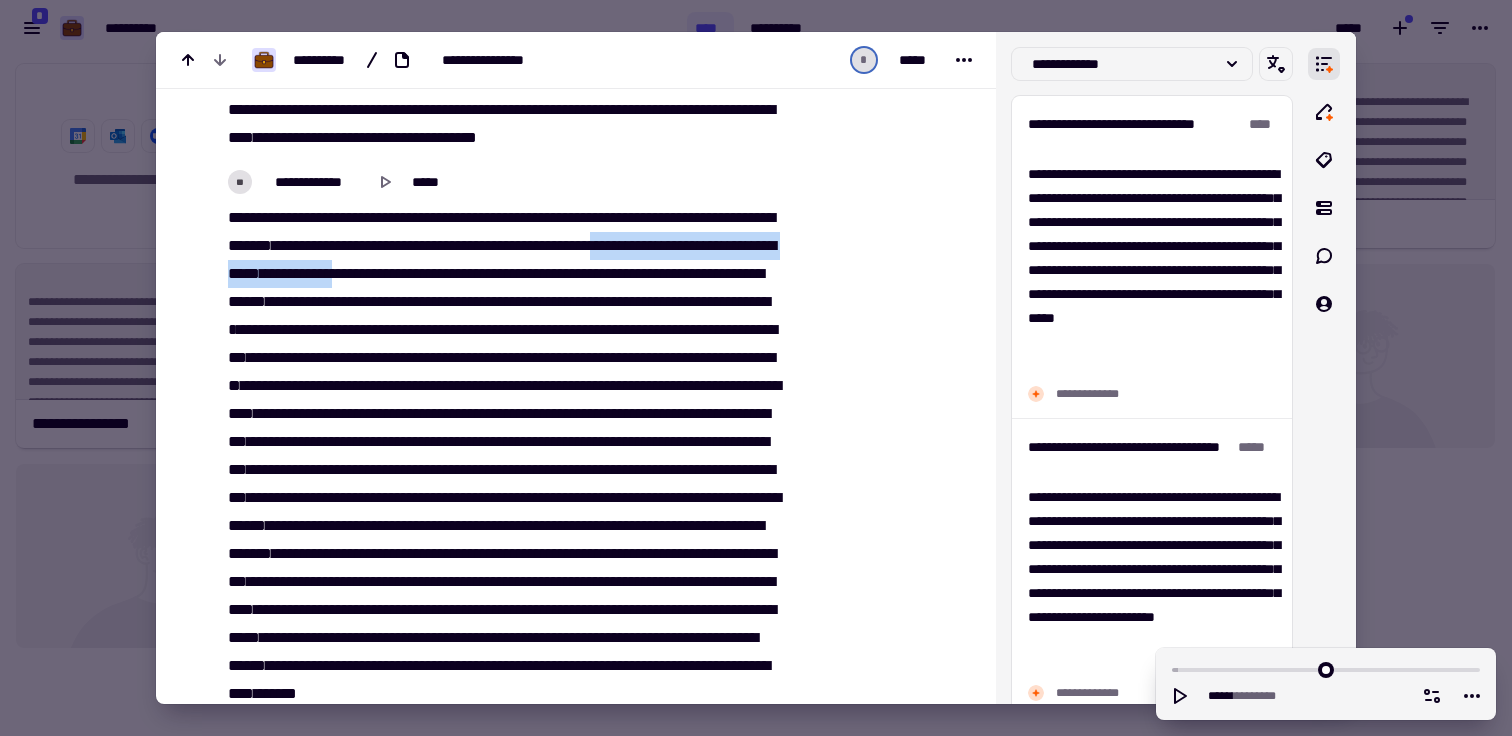drag, startPoint x: 226, startPoint y: 272, endPoint x: 592, endPoint y: 274, distance: 366.00546 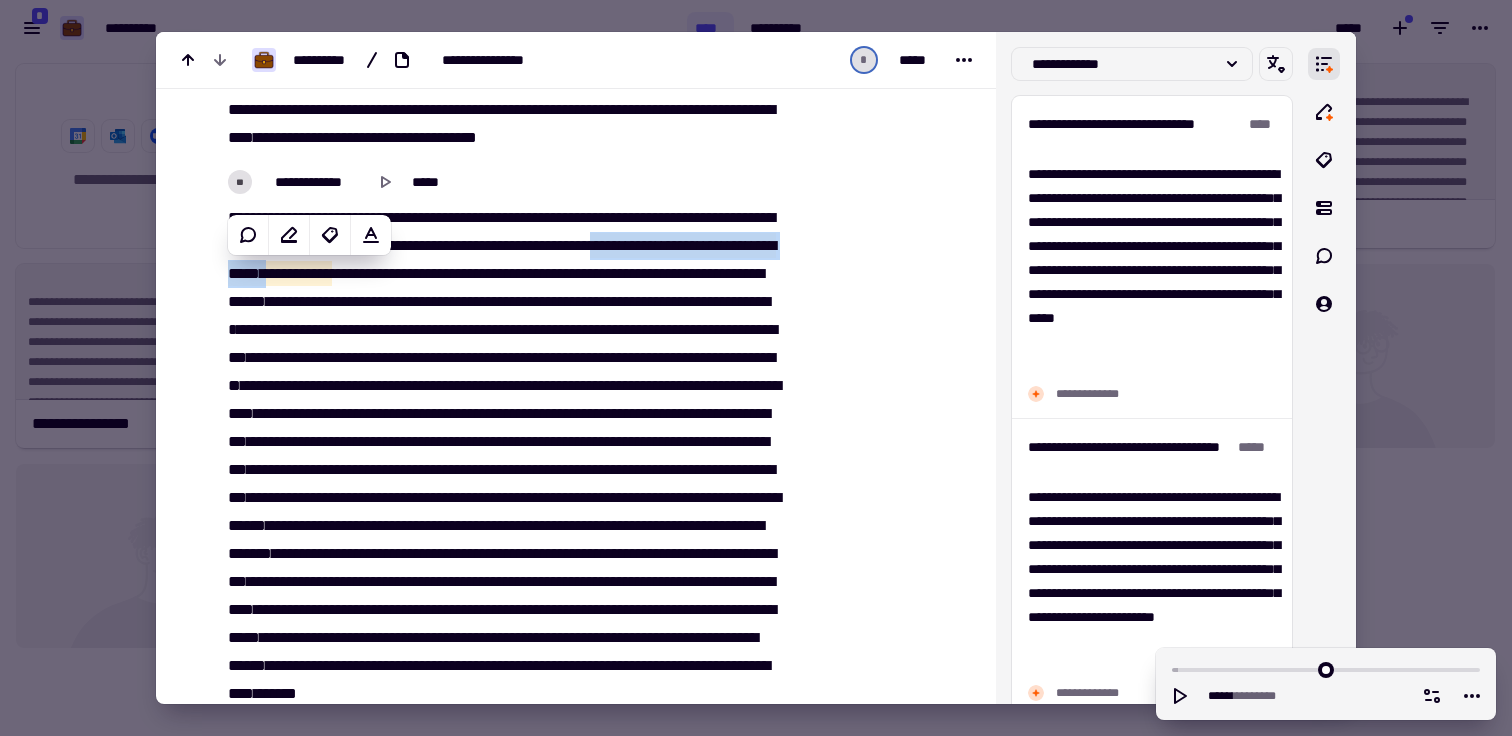 copy on "[REDACTED]" 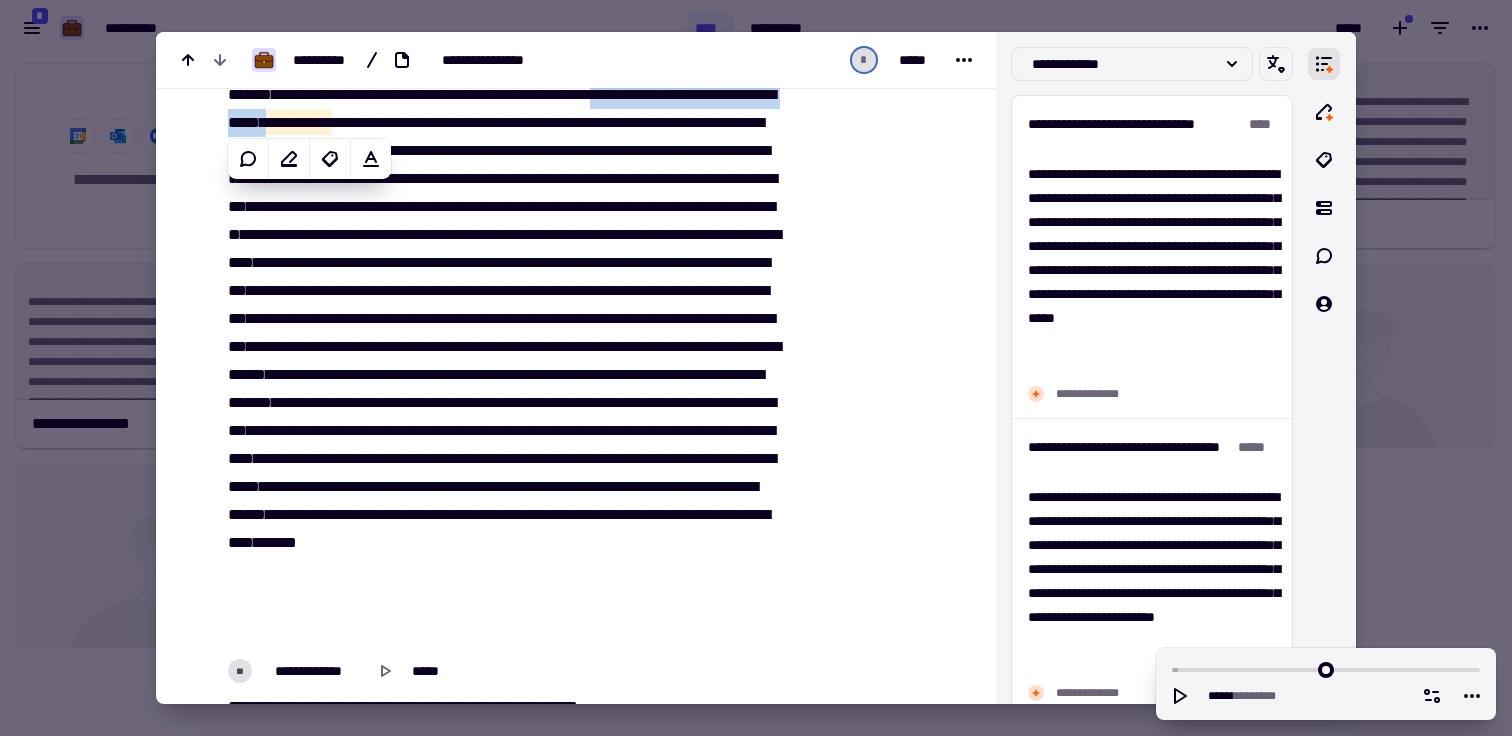 scroll, scrollTop: 17822, scrollLeft: 0, axis: vertical 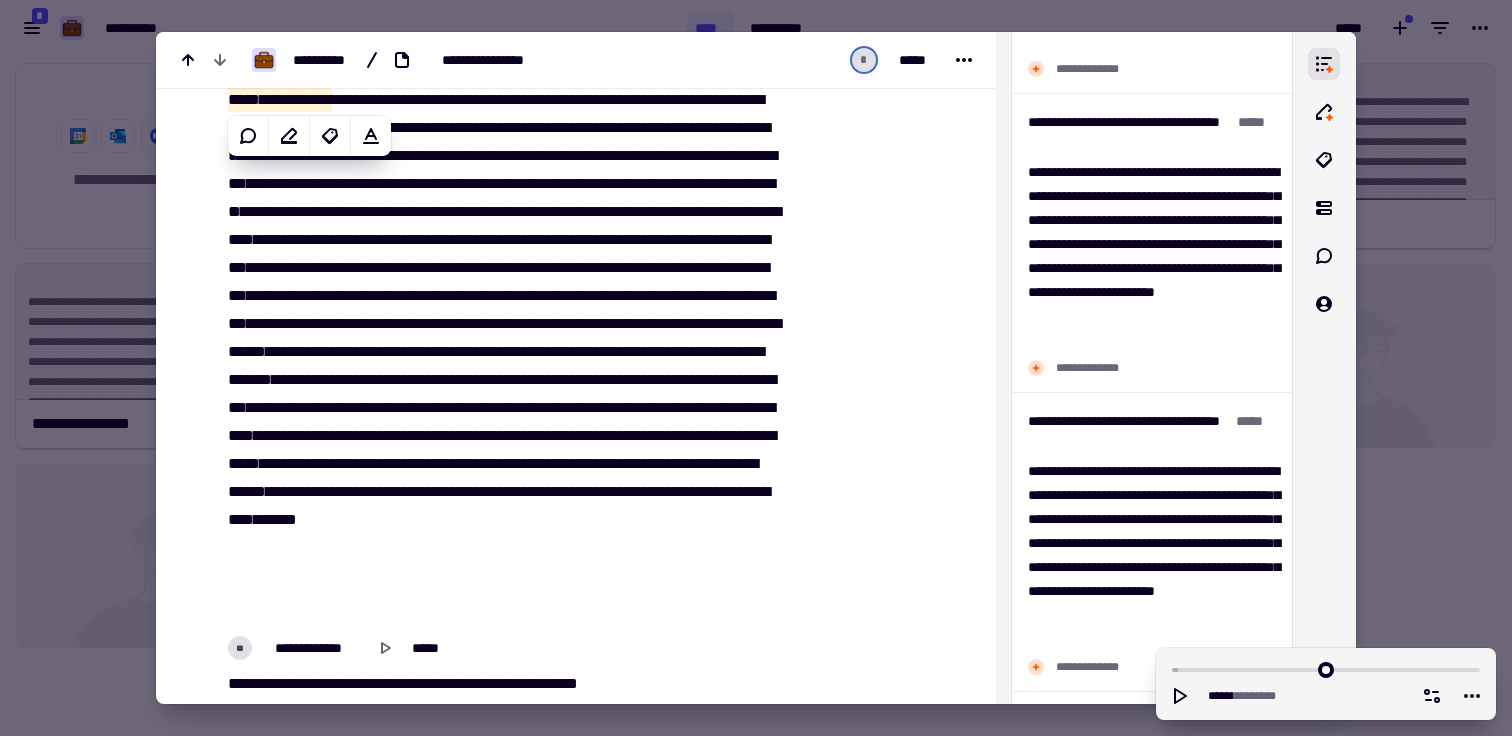 click on "*****" at bounding box center (731, 239) 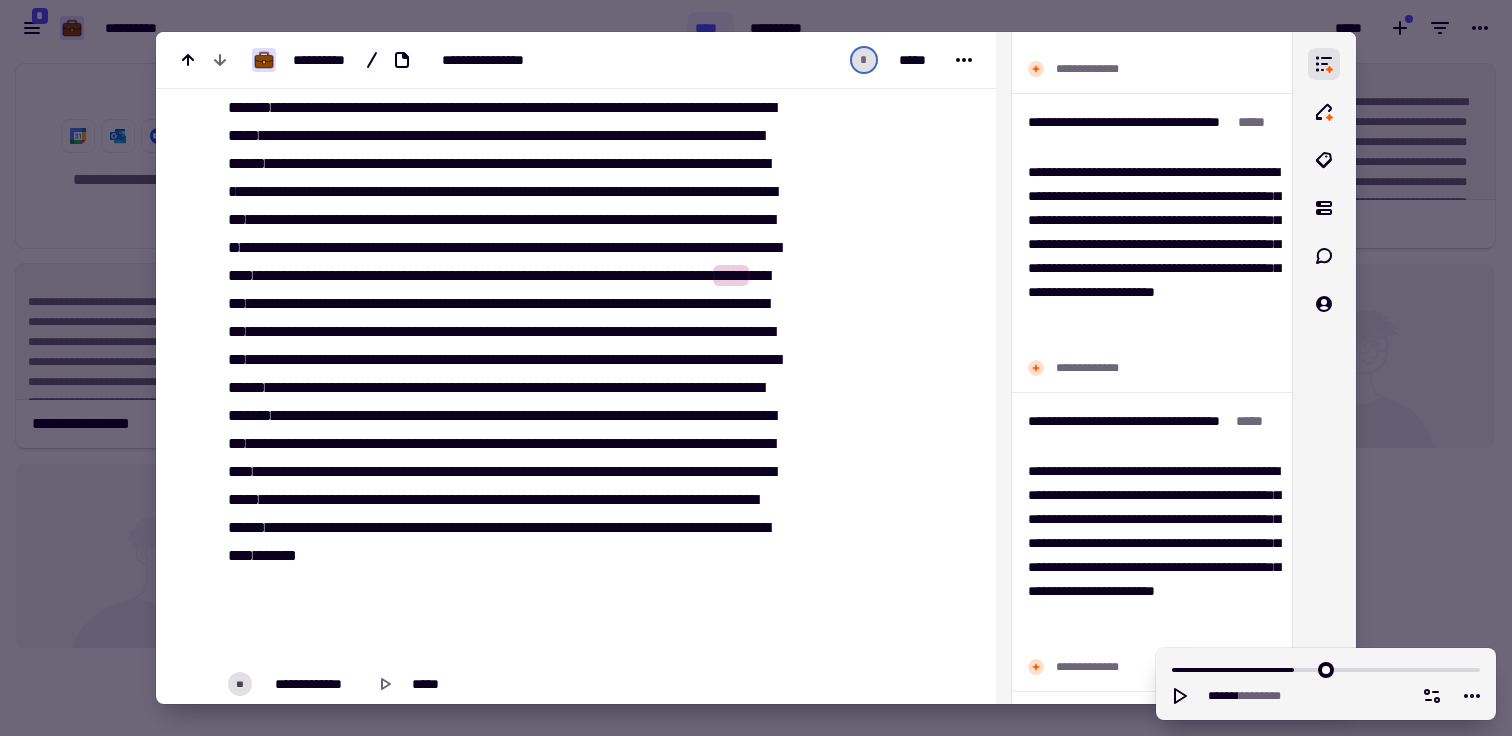 scroll, scrollTop: 17770, scrollLeft: 0, axis: vertical 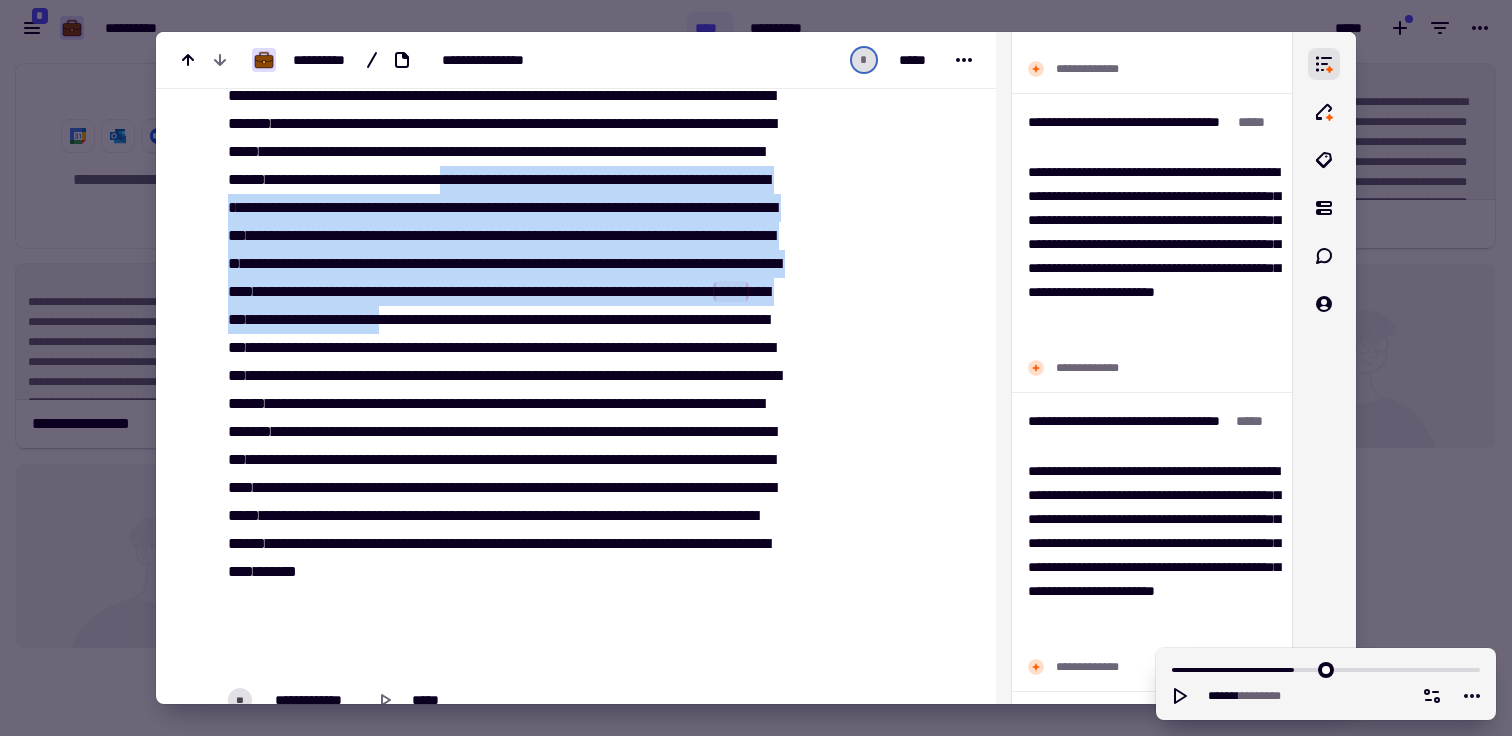 drag, startPoint x: 327, startPoint y: 208, endPoint x: 348, endPoint y: 381, distance: 174.26991 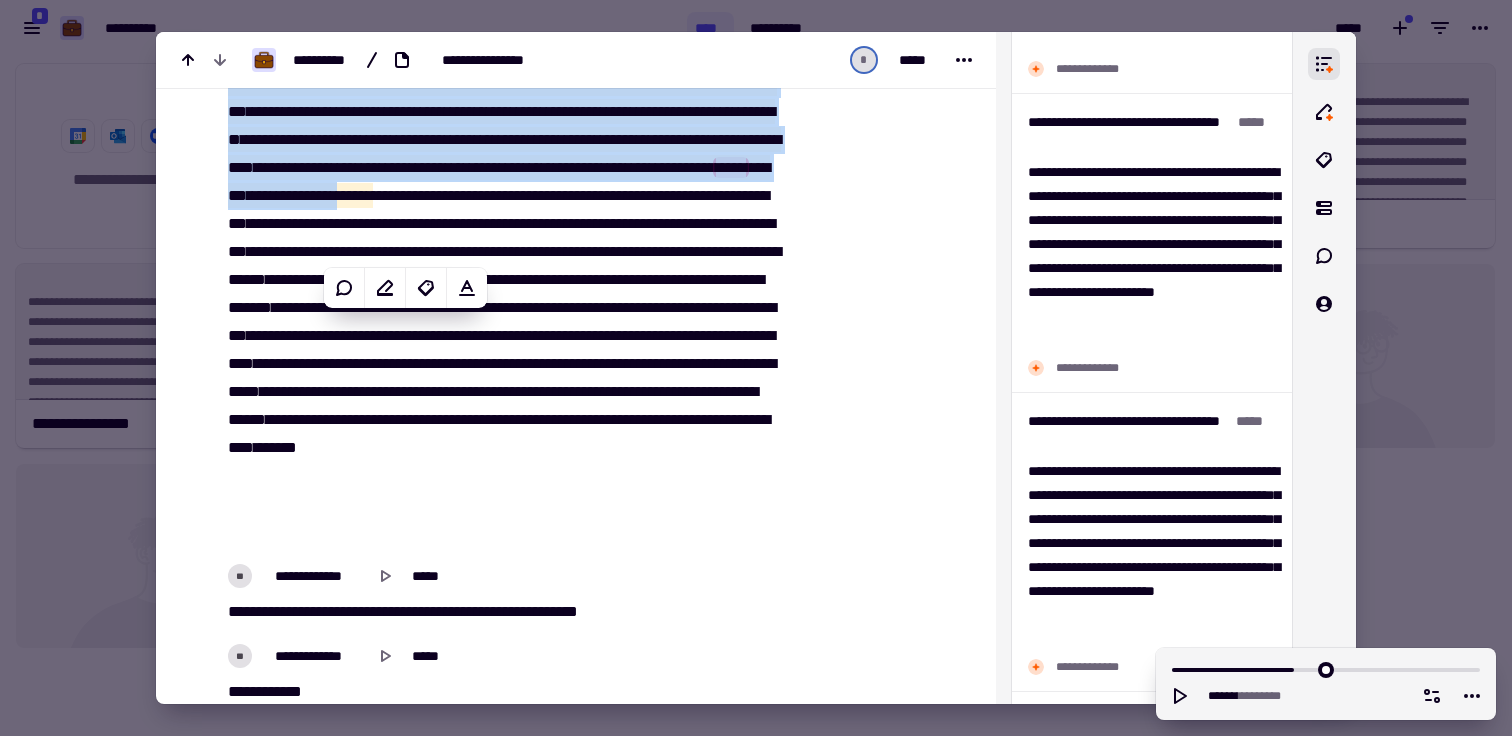 scroll, scrollTop: 17896, scrollLeft: 0, axis: vertical 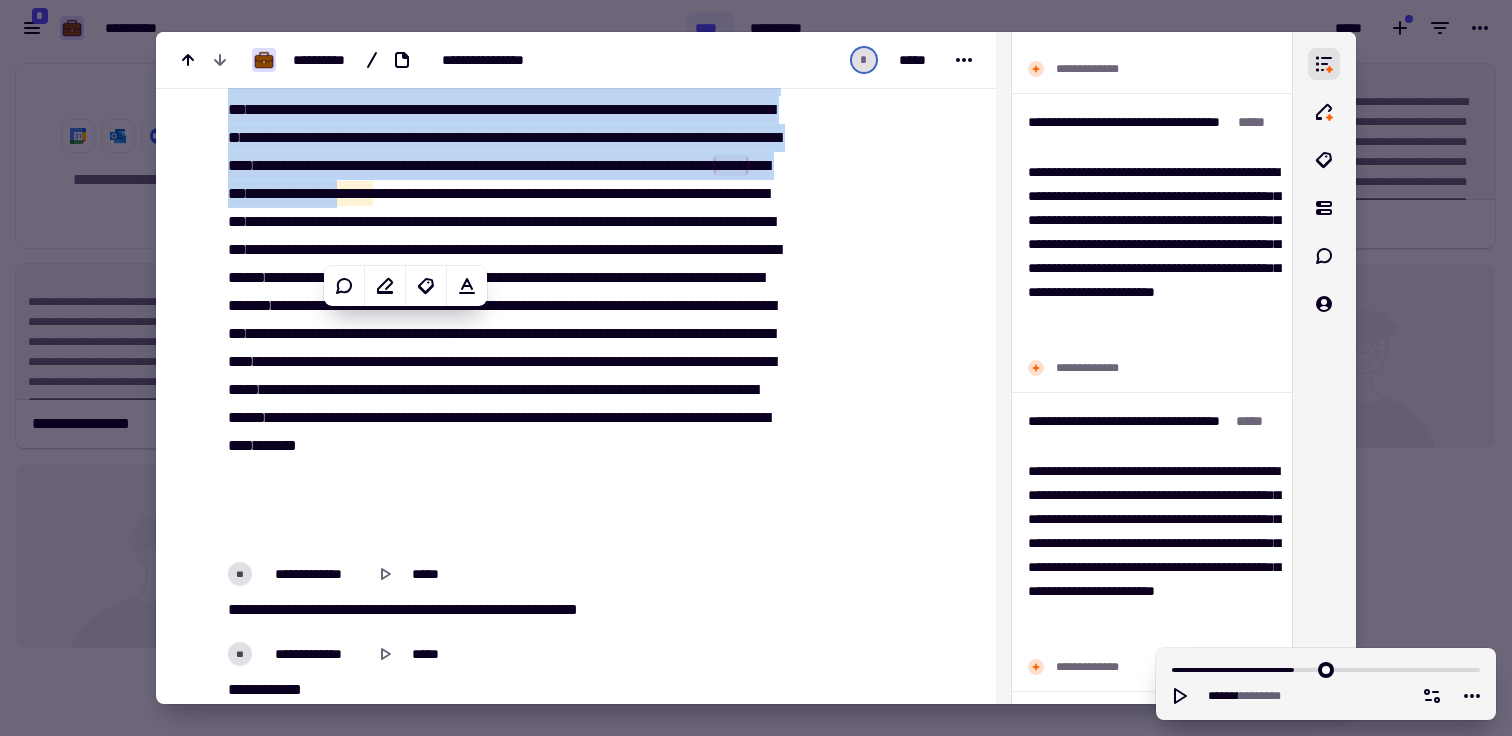 copy on "[REDACTED]" 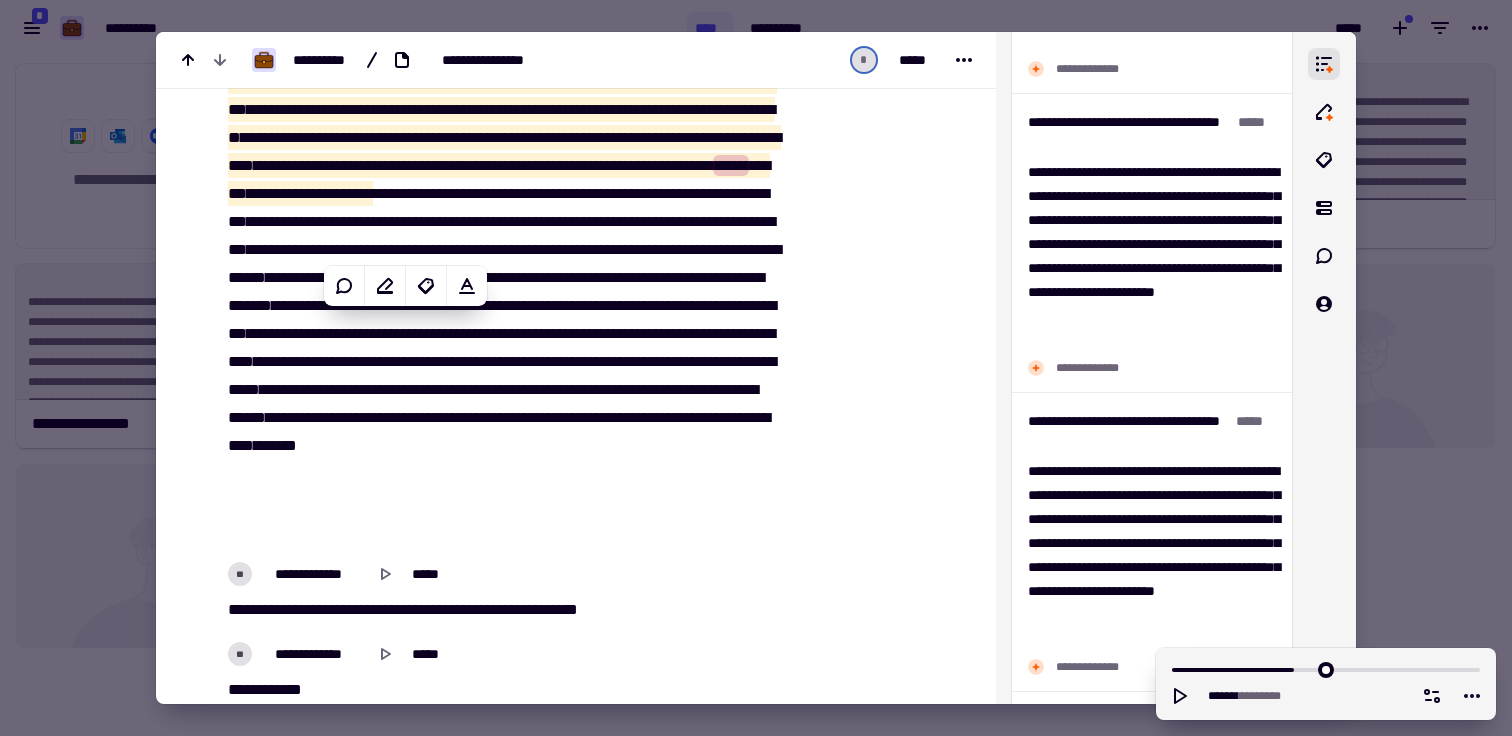 click at bounding box center (877, 6502) 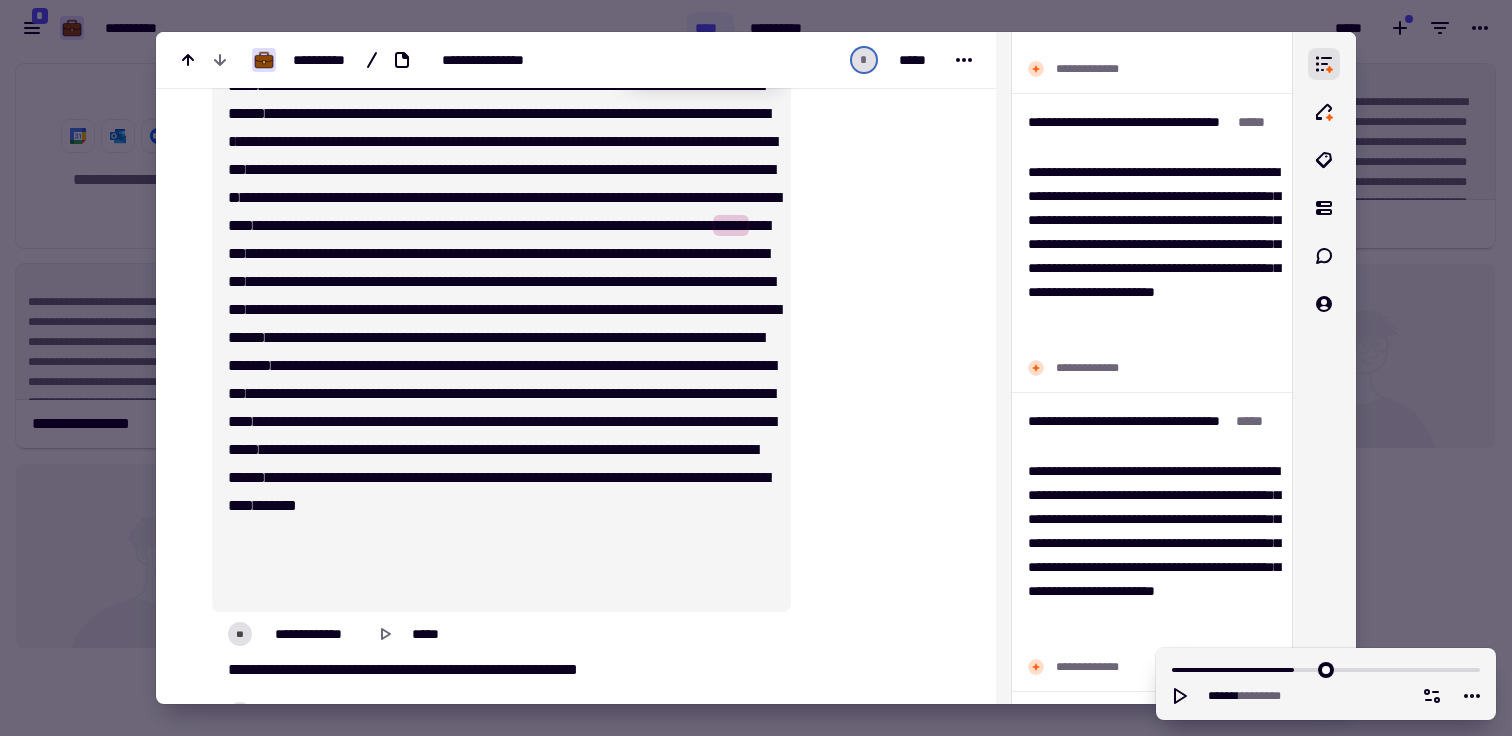 scroll, scrollTop: 17815, scrollLeft: 0, axis: vertical 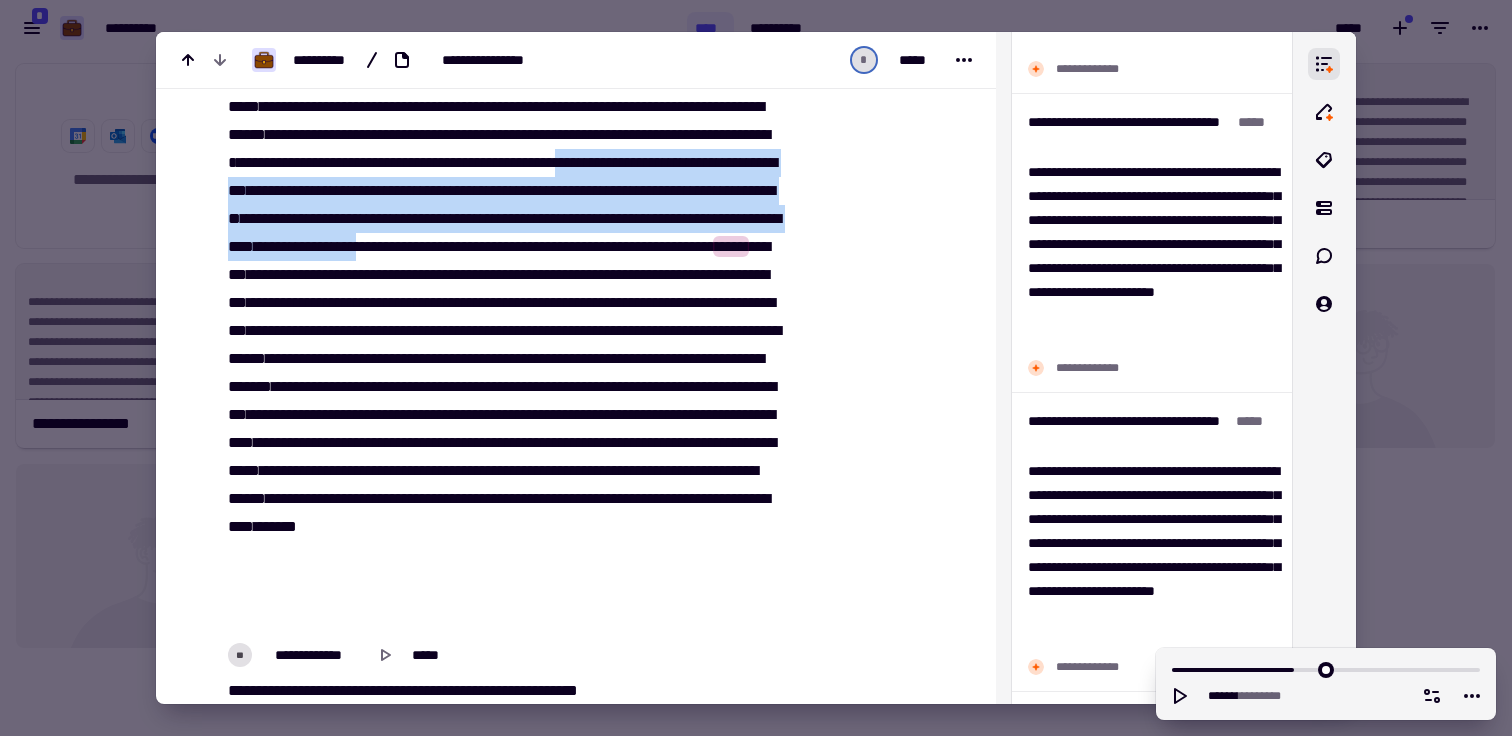 drag, startPoint x: 561, startPoint y: 186, endPoint x: 680, endPoint y: 274, distance: 148.00337 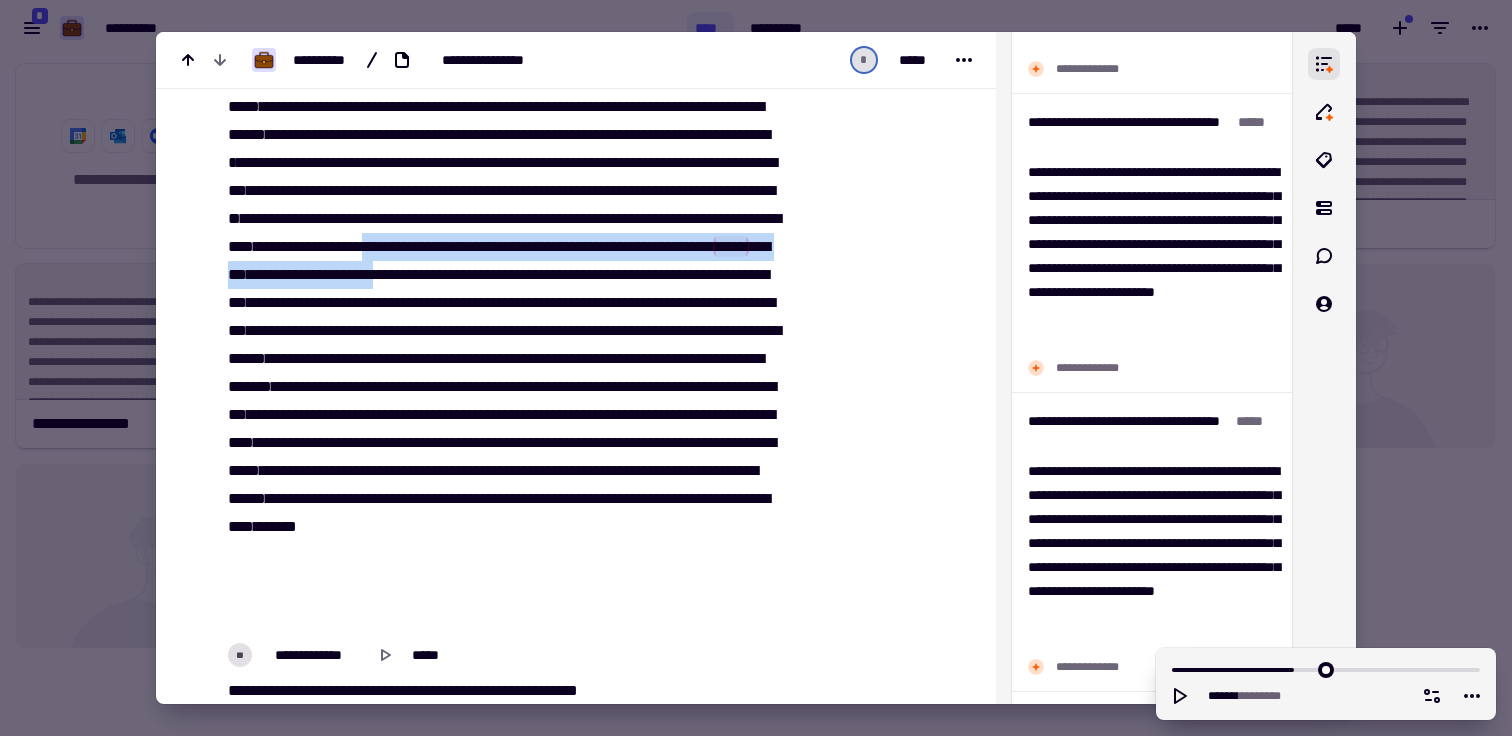 drag, startPoint x: 687, startPoint y: 274, endPoint x: 344, endPoint y: 331, distance: 347.7039 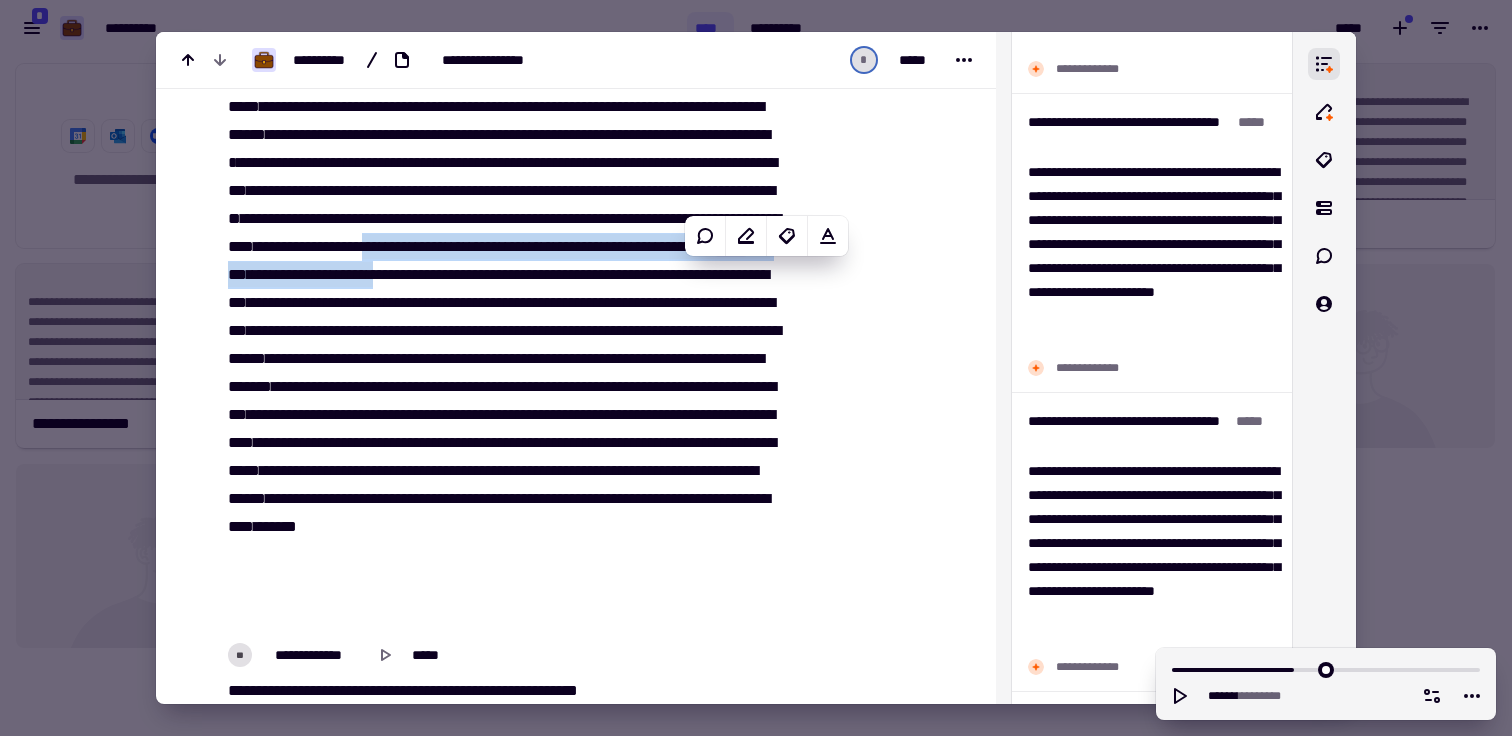 copy on "[REDACTED]" 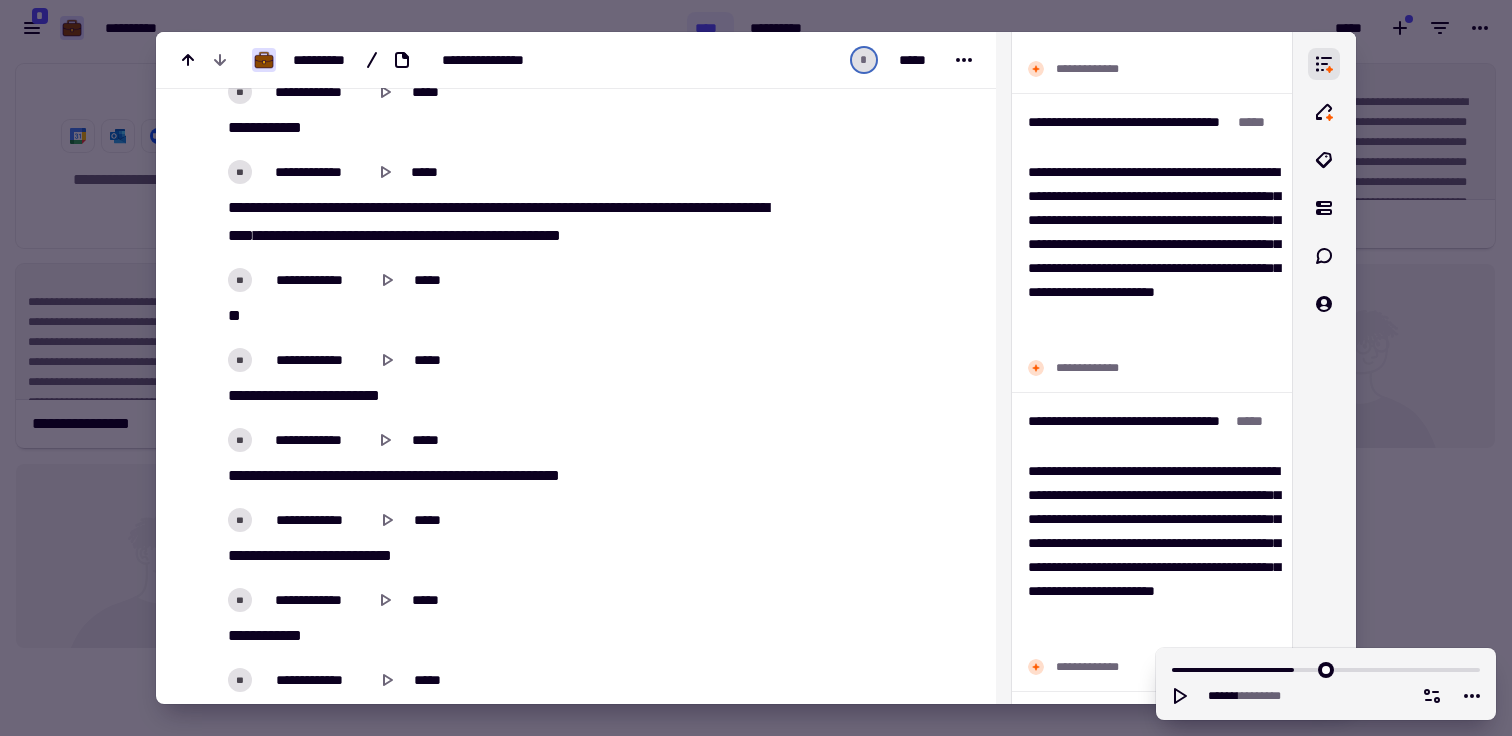 scroll, scrollTop: 18459, scrollLeft: 0, axis: vertical 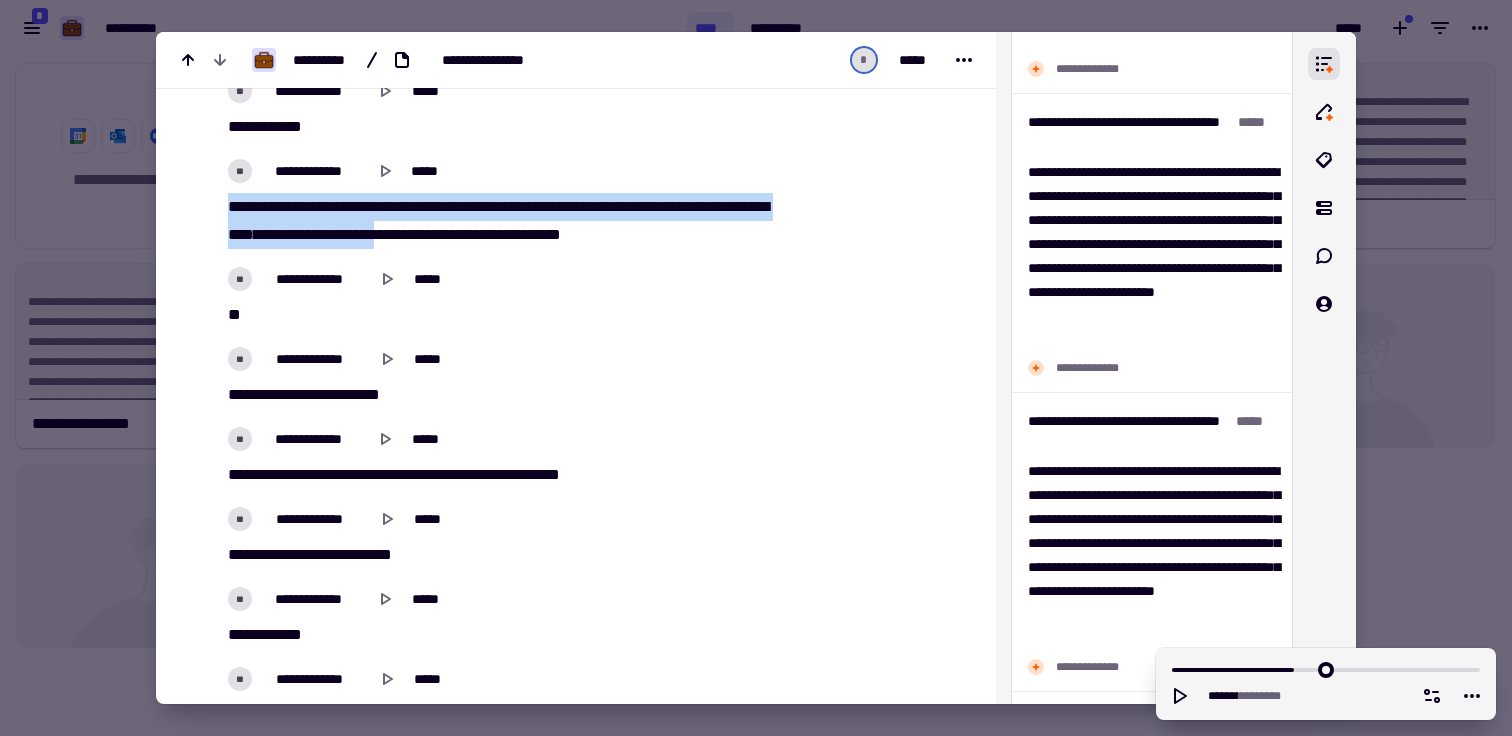 drag, startPoint x: 227, startPoint y: 208, endPoint x: 543, endPoint y: 234, distance: 317.0678 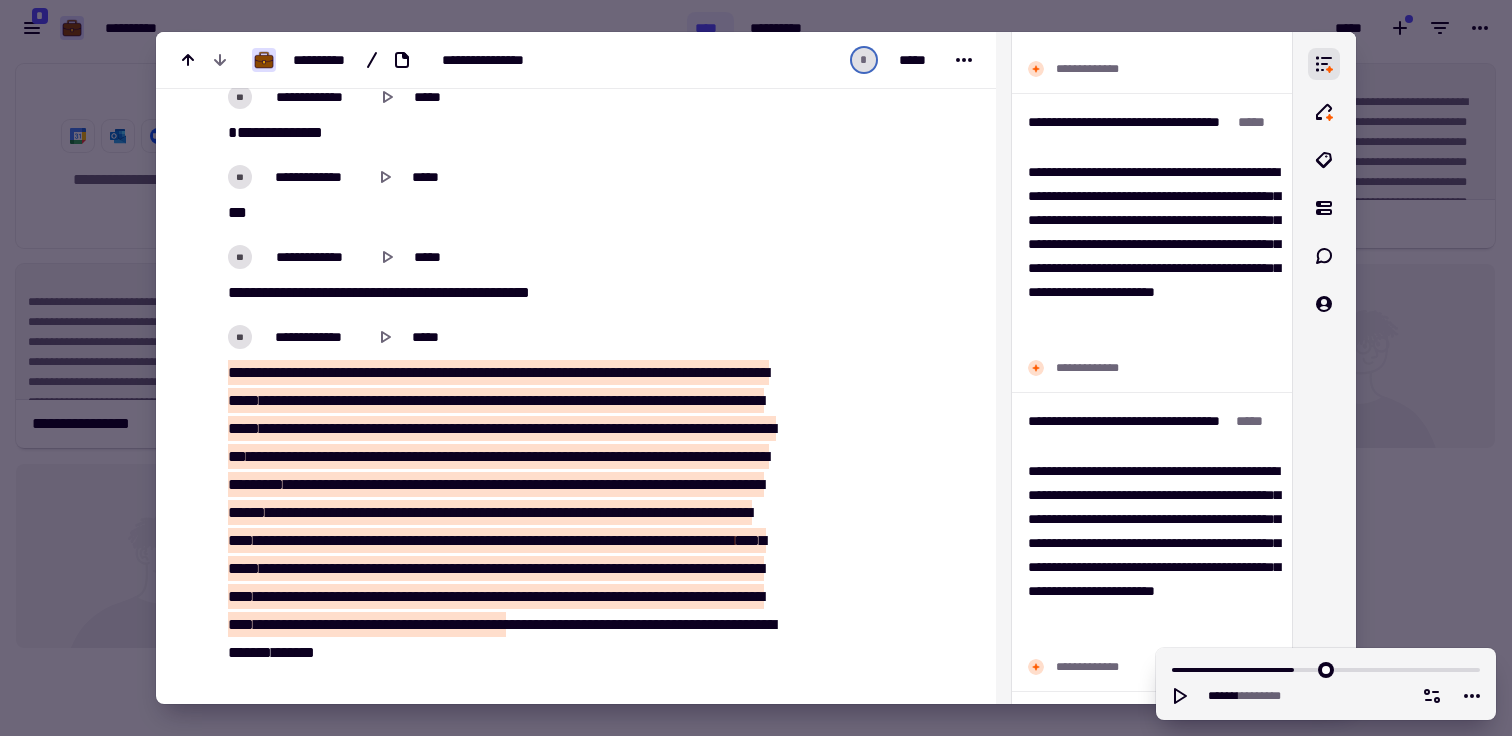 scroll, scrollTop: 20572, scrollLeft: 0, axis: vertical 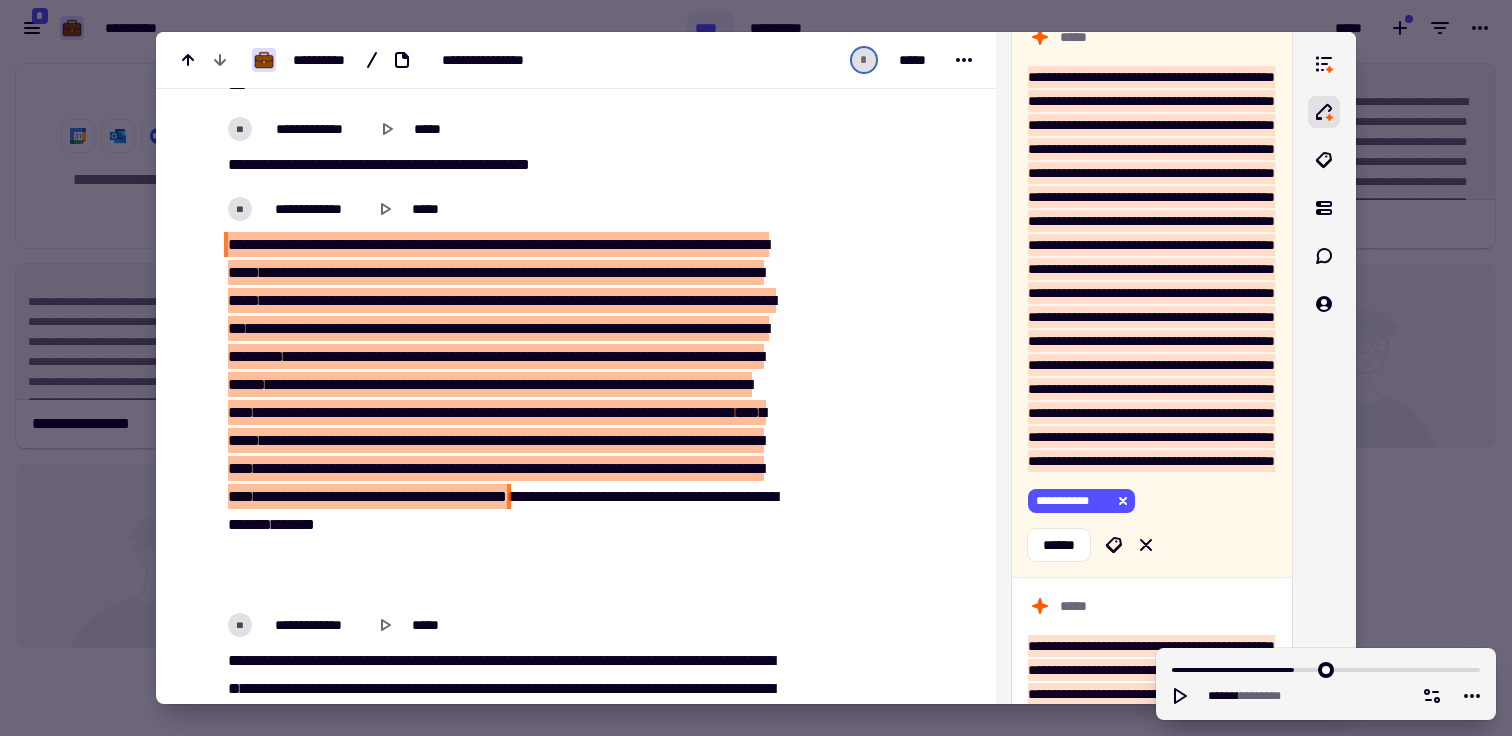 drag, startPoint x: 607, startPoint y: 241, endPoint x: 589, endPoint y: 246, distance: 18.681541 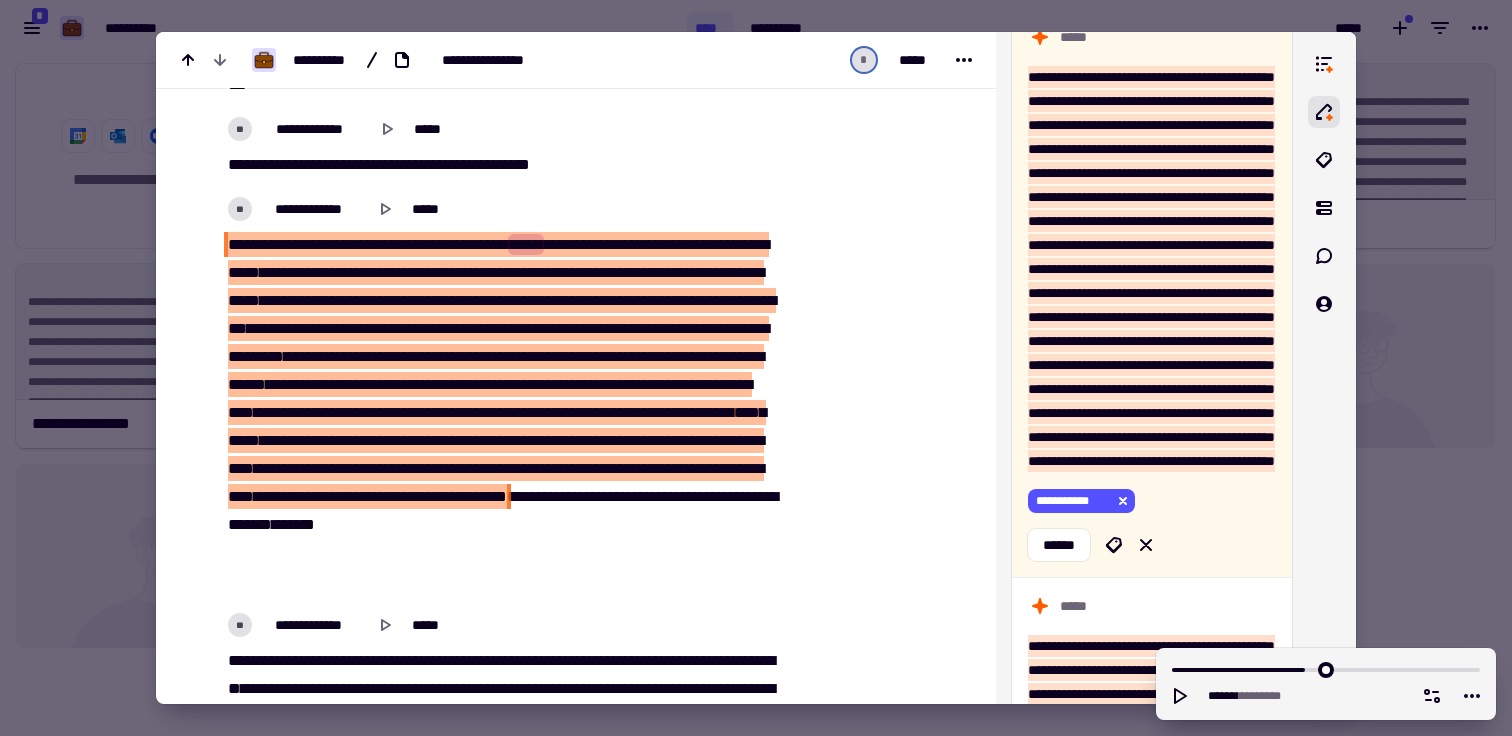 click on "*" at bounding box center (547, 244) 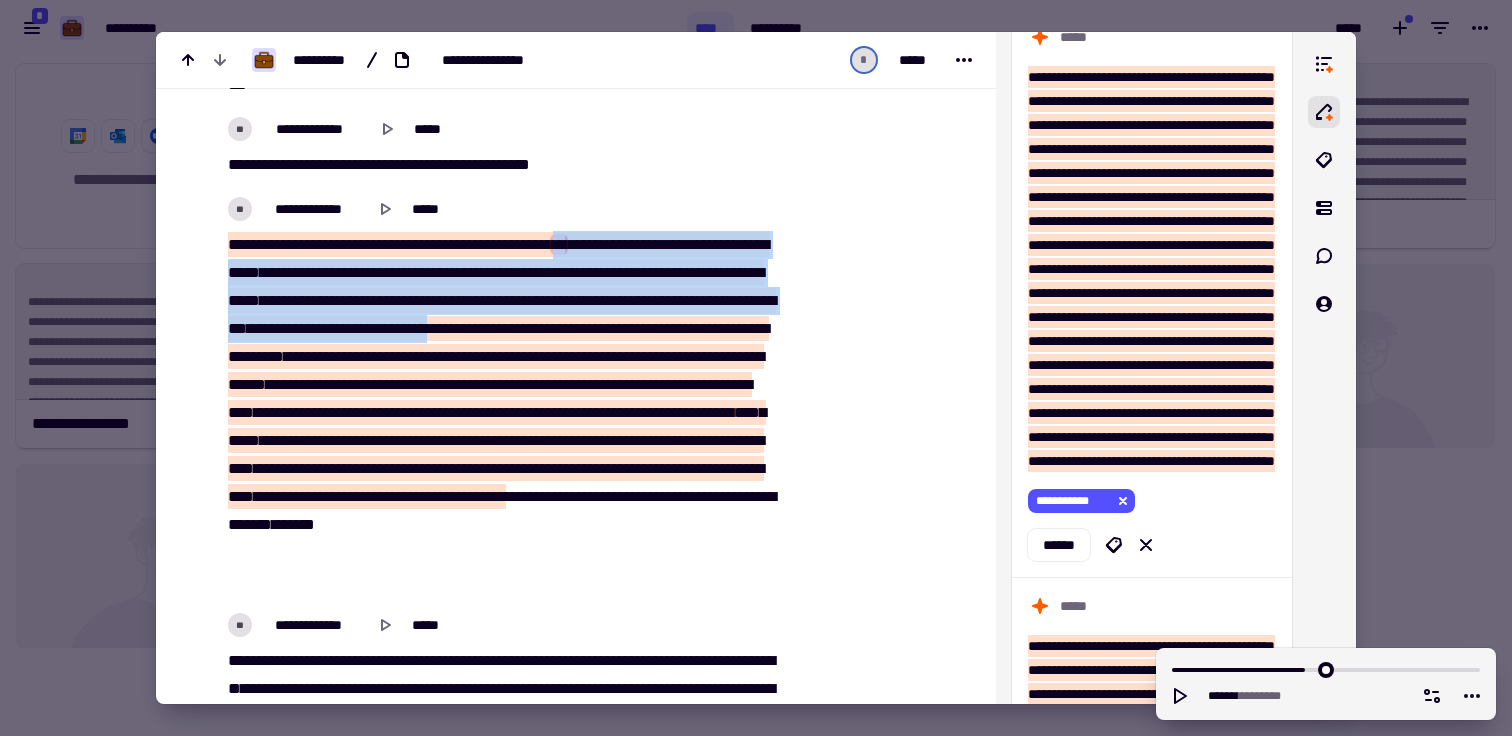 drag, startPoint x: 607, startPoint y: 241, endPoint x: 762, endPoint y: 331, distance: 179.23448 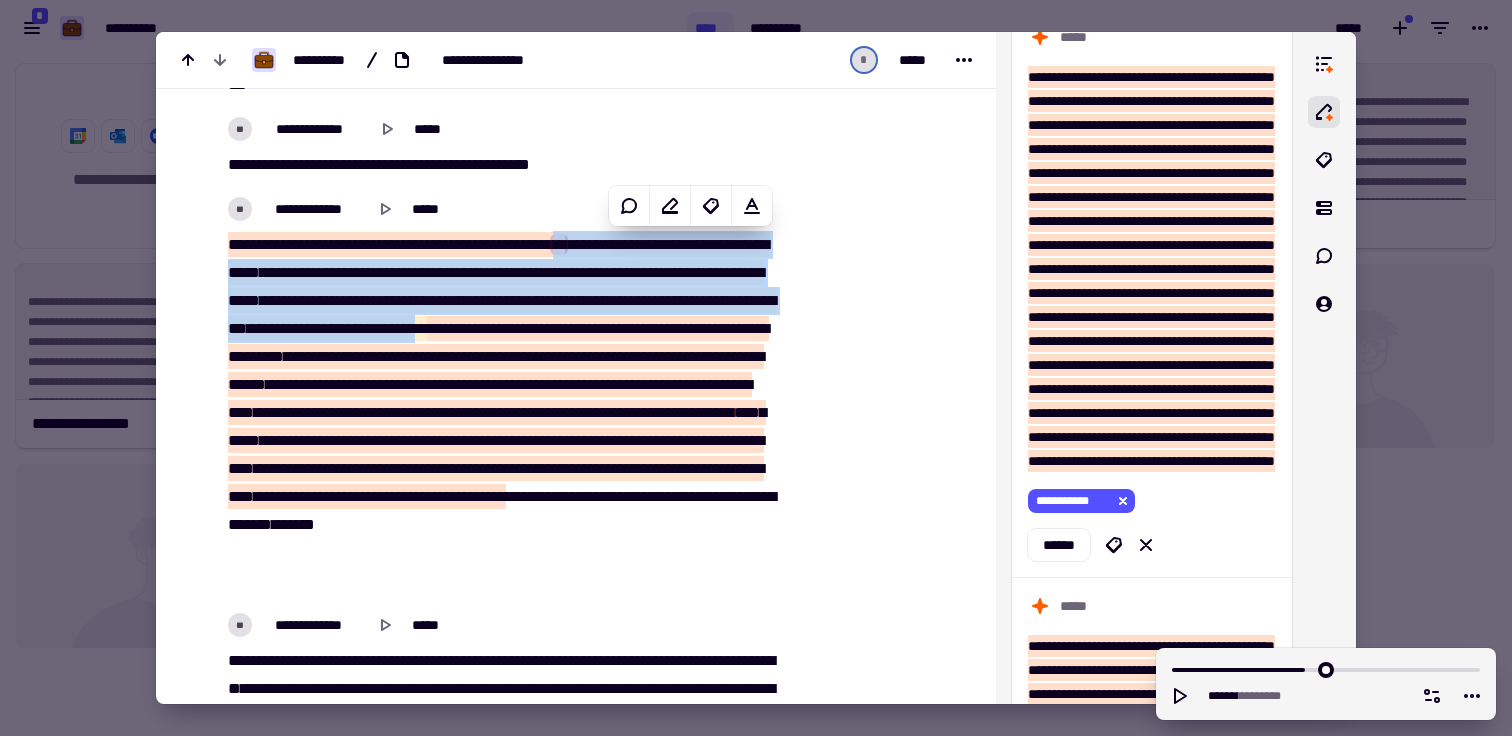 click on "[REDACTED]" at bounding box center [501, 413] 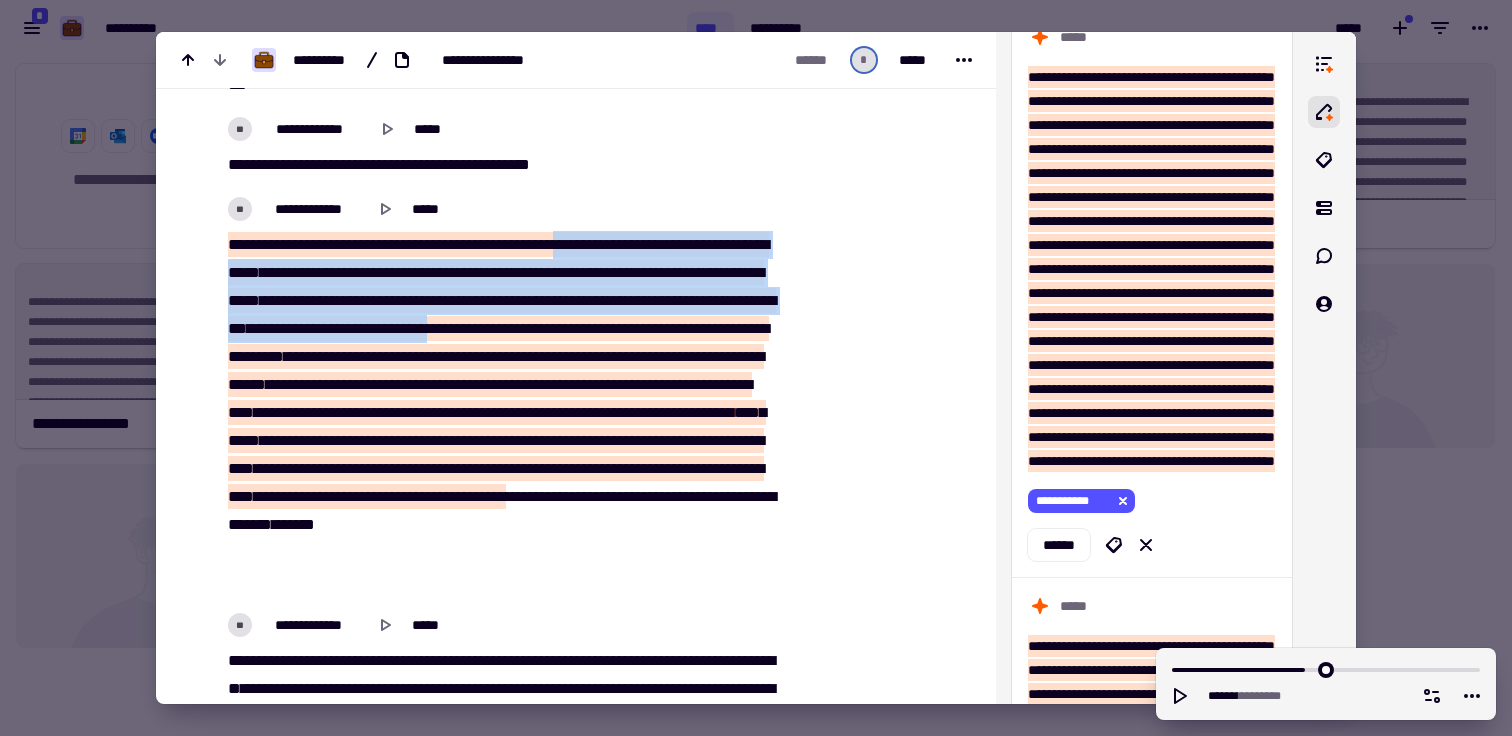 click at bounding box center (879, 3705) 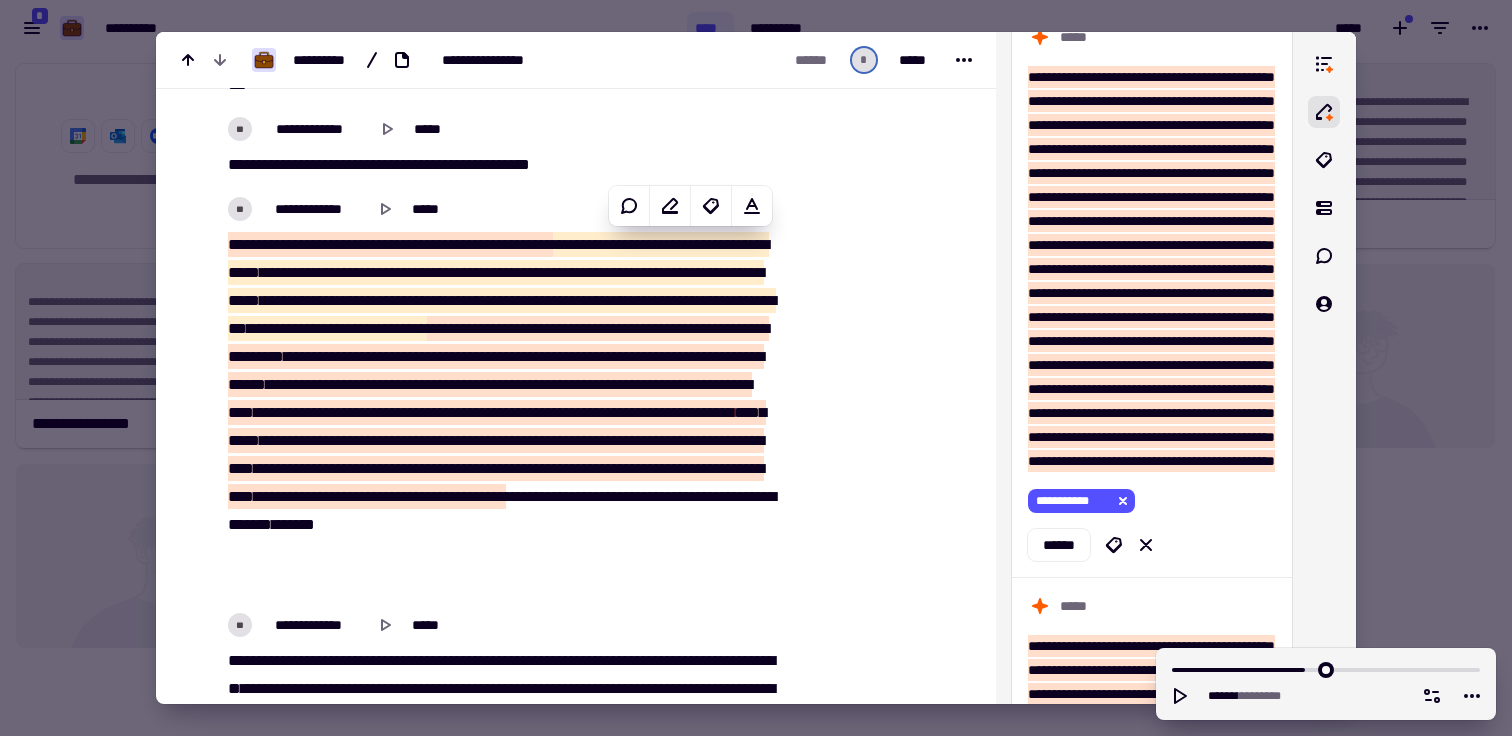 click on "[REDACTED]" at bounding box center [501, 413] 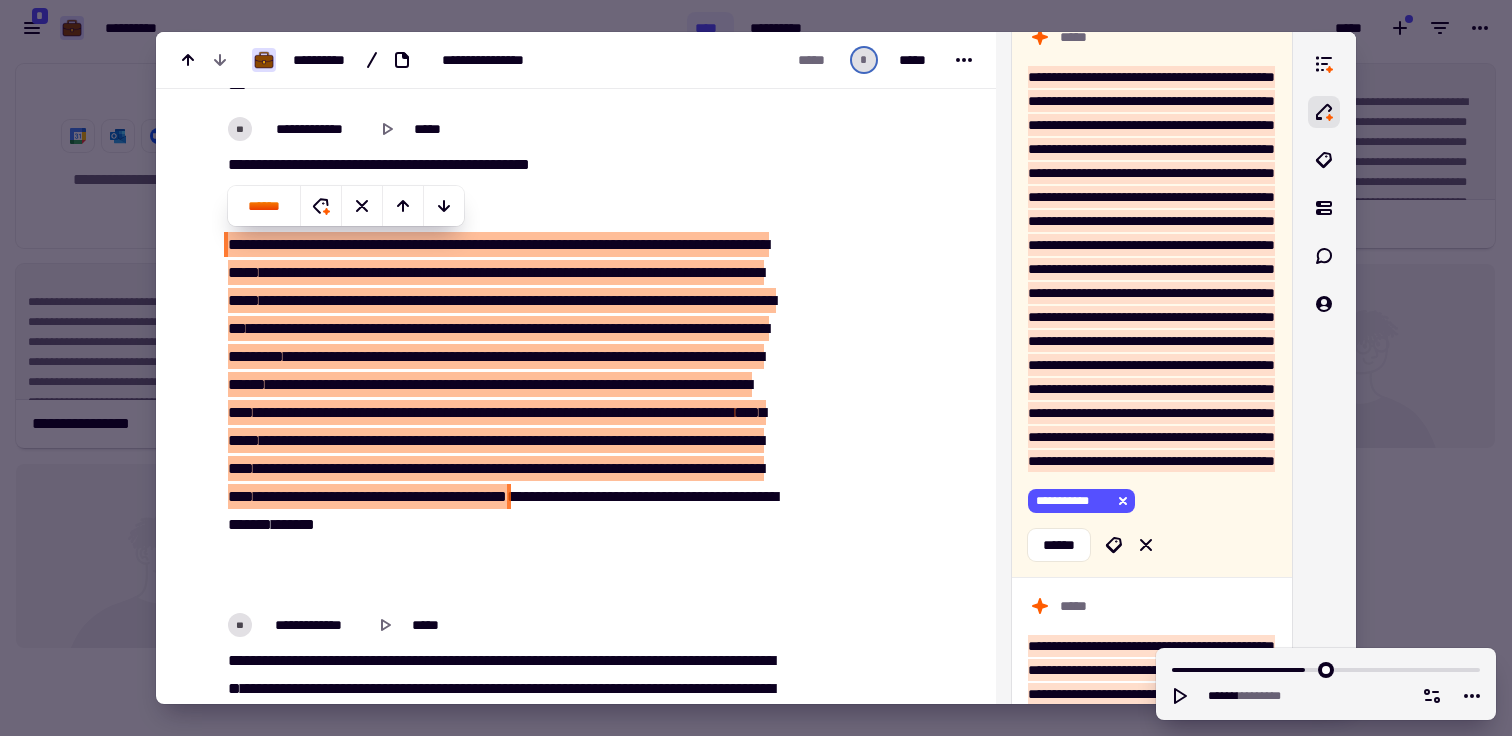click on "*******" at bounding box center (677, 300) 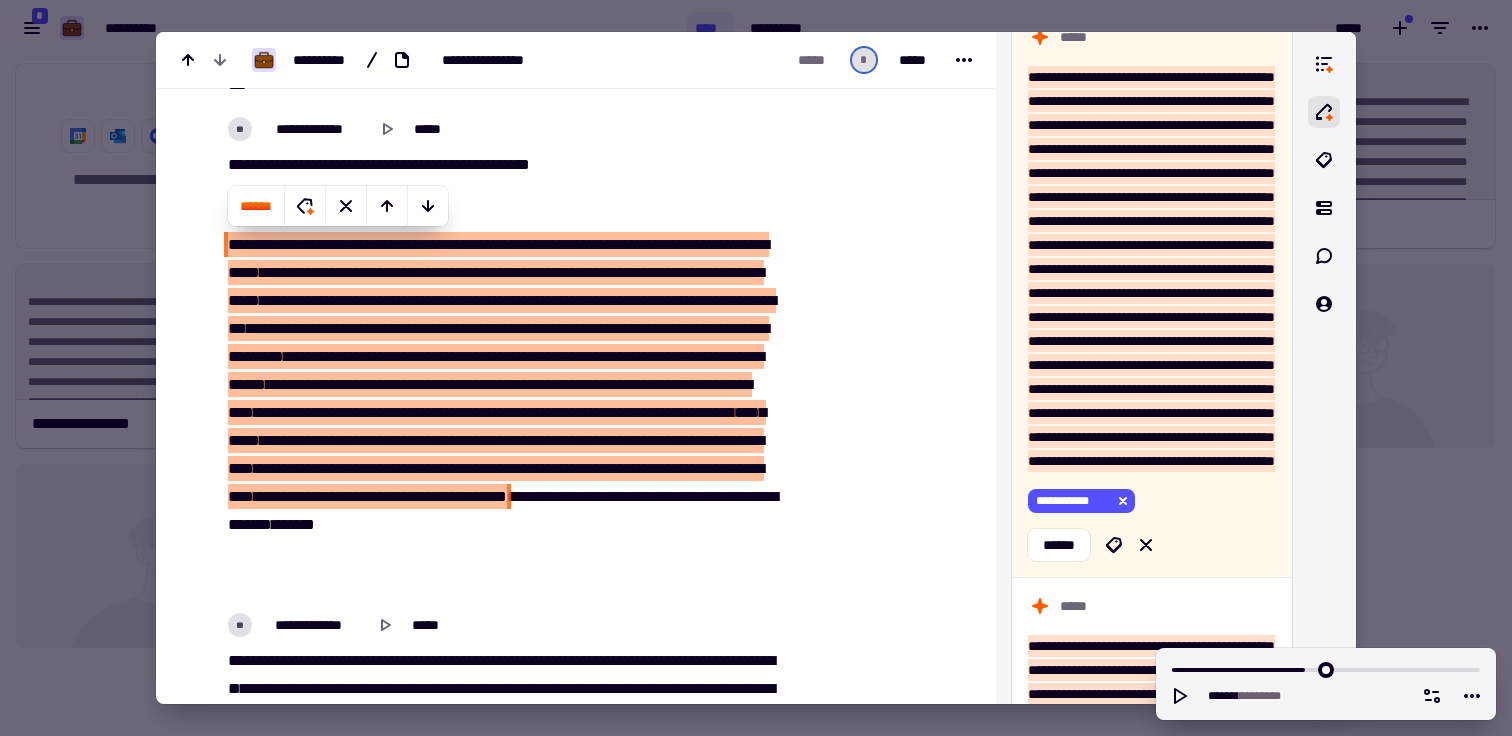 type on "*******" 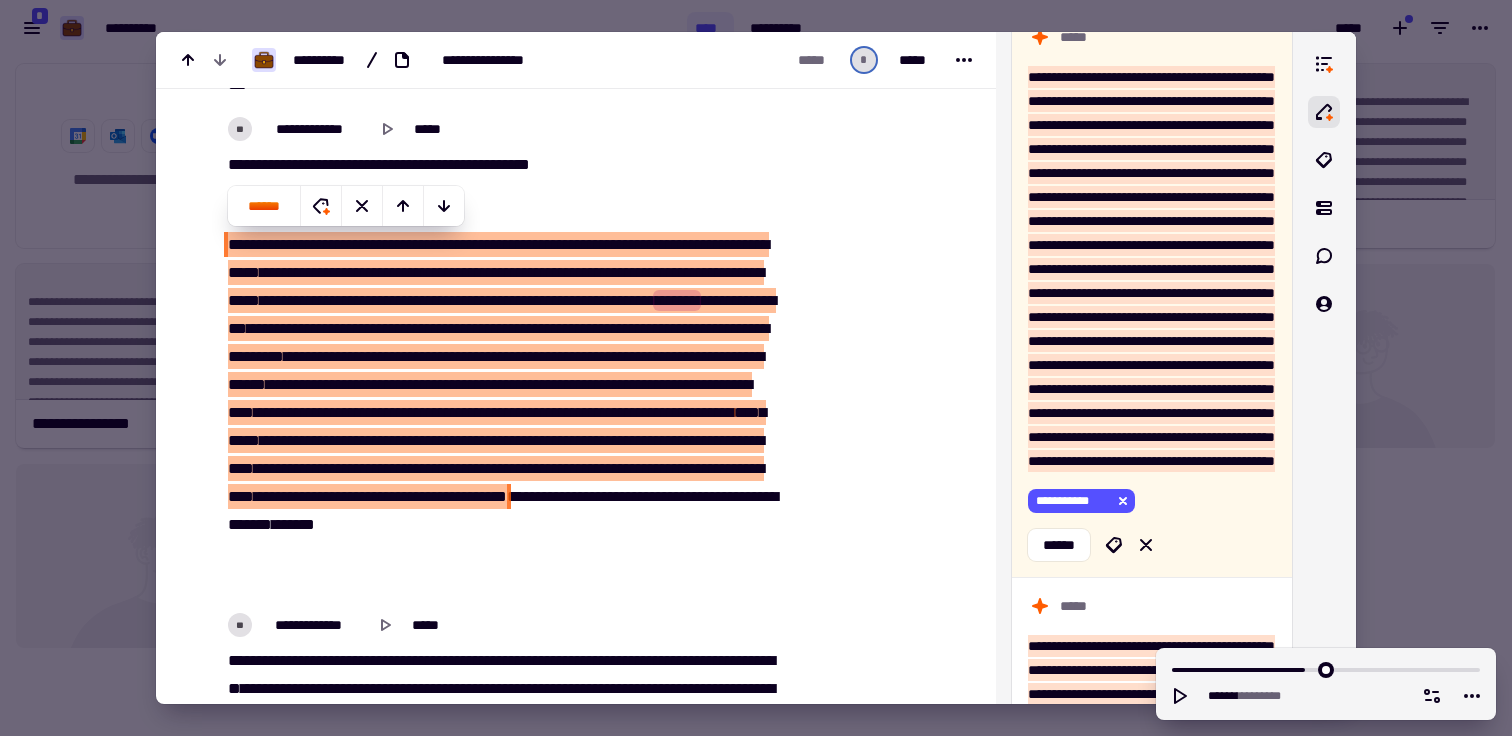 click on "*******" at bounding box center [677, 300] 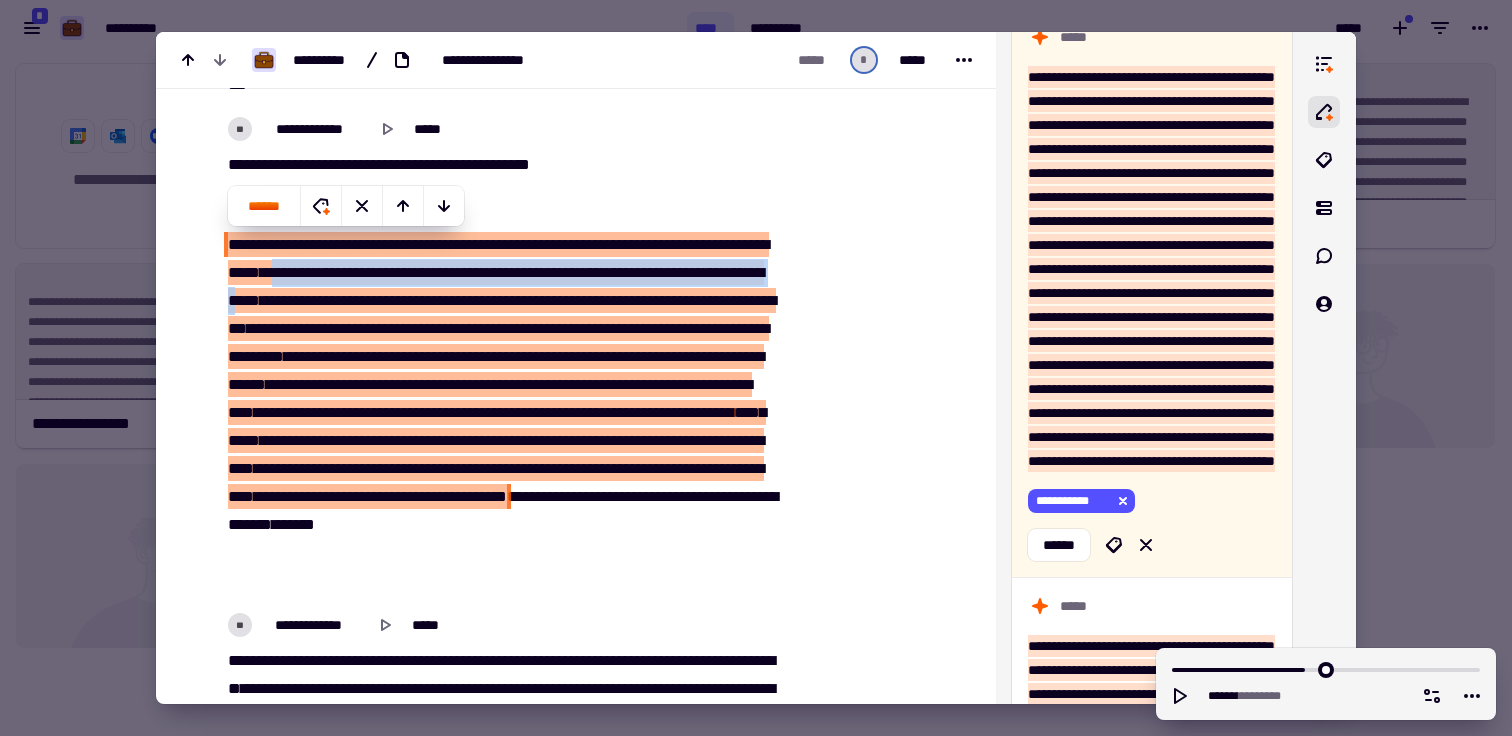 drag, startPoint x: 364, startPoint y: 300, endPoint x: 367, endPoint y: 279, distance: 21.213203 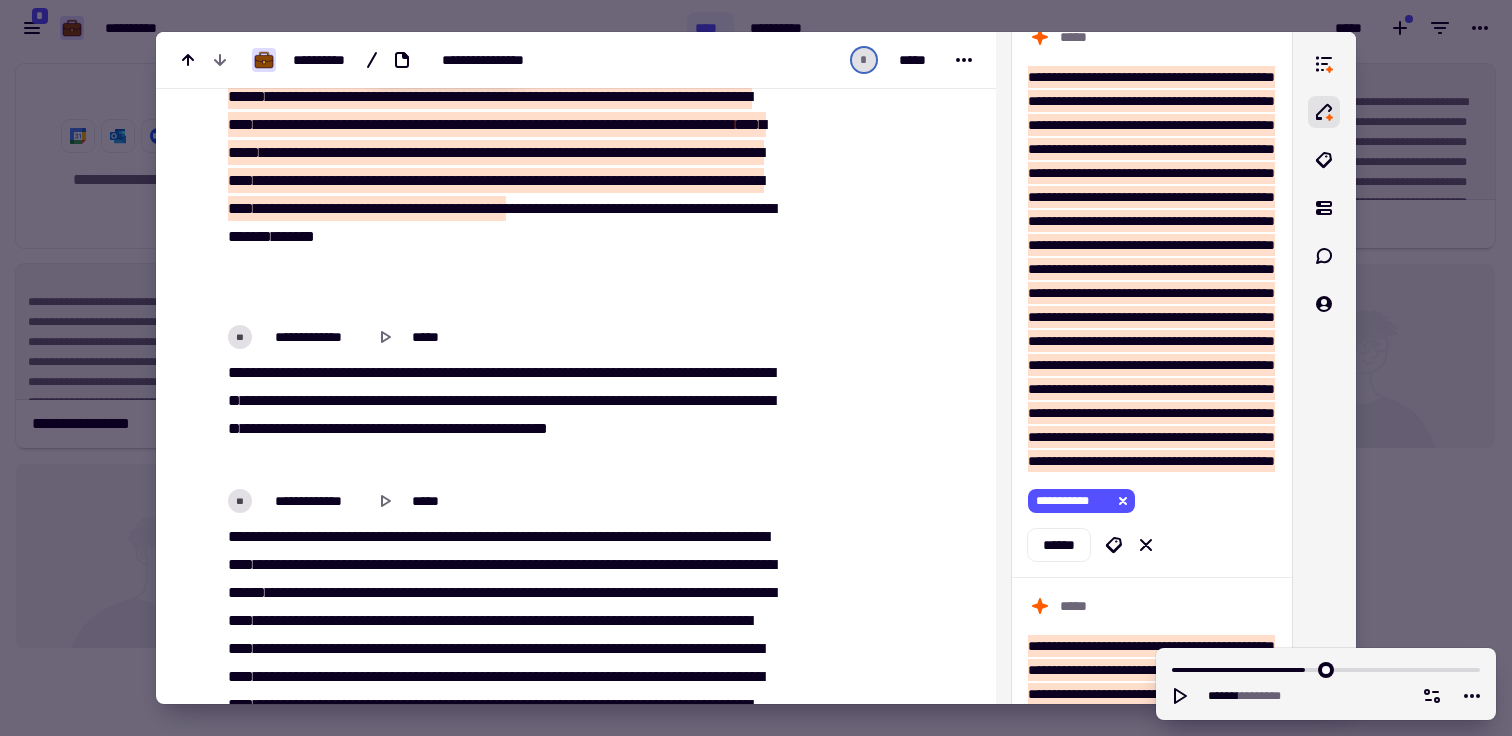 scroll, scrollTop: 20978, scrollLeft: 0, axis: vertical 